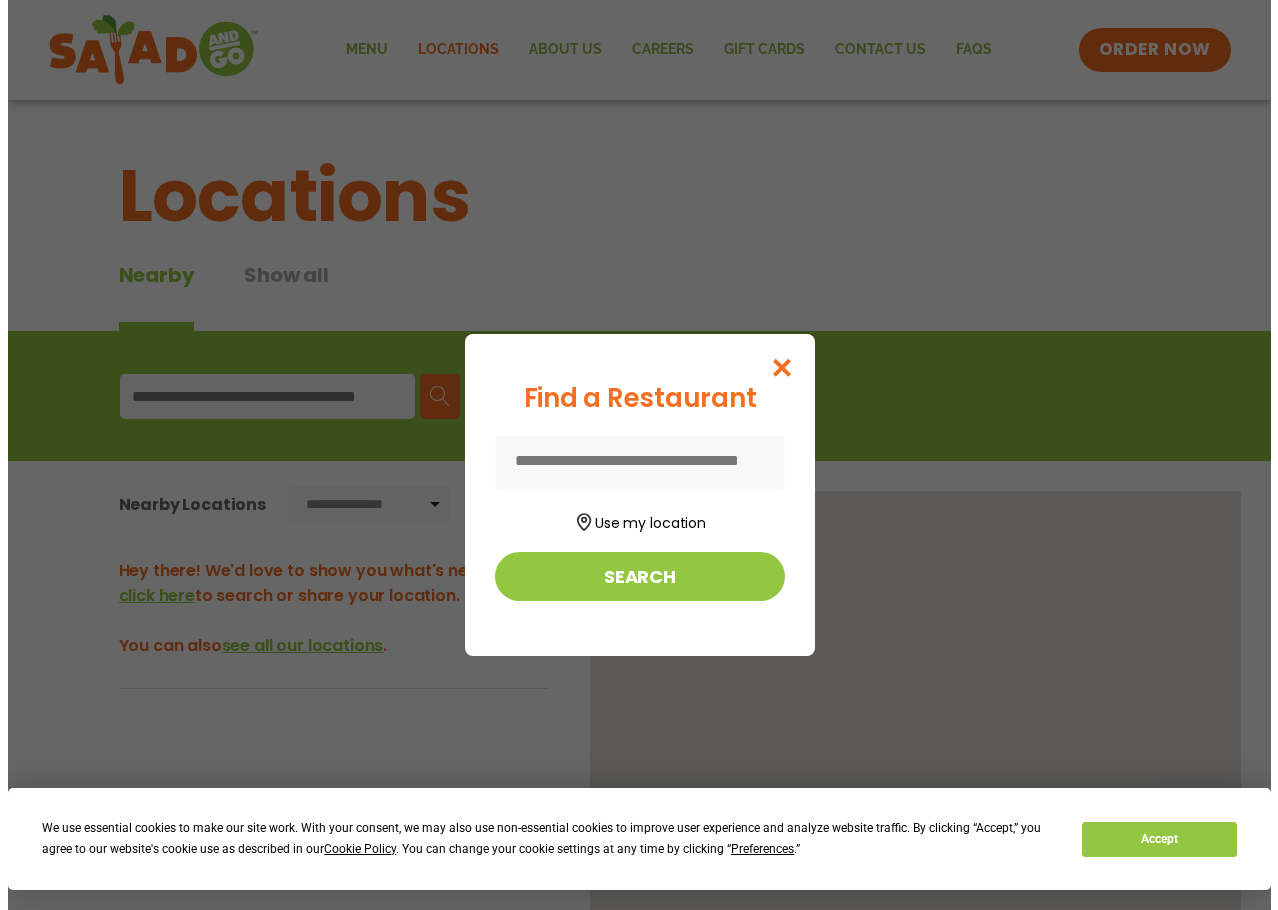 scroll, scrollTop: 0, scrollLeft: 0, axis: both 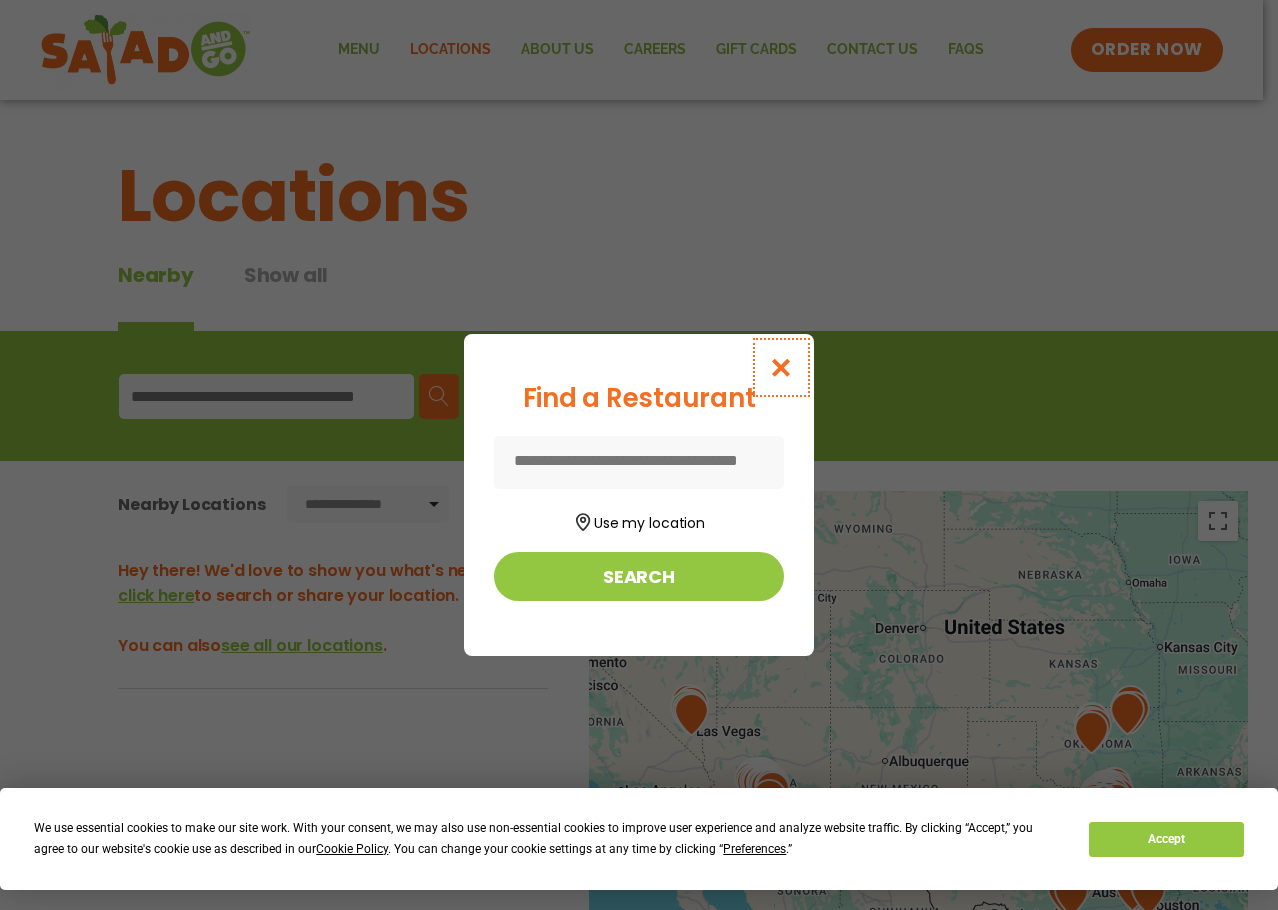 click at bounding box center (781, 367) 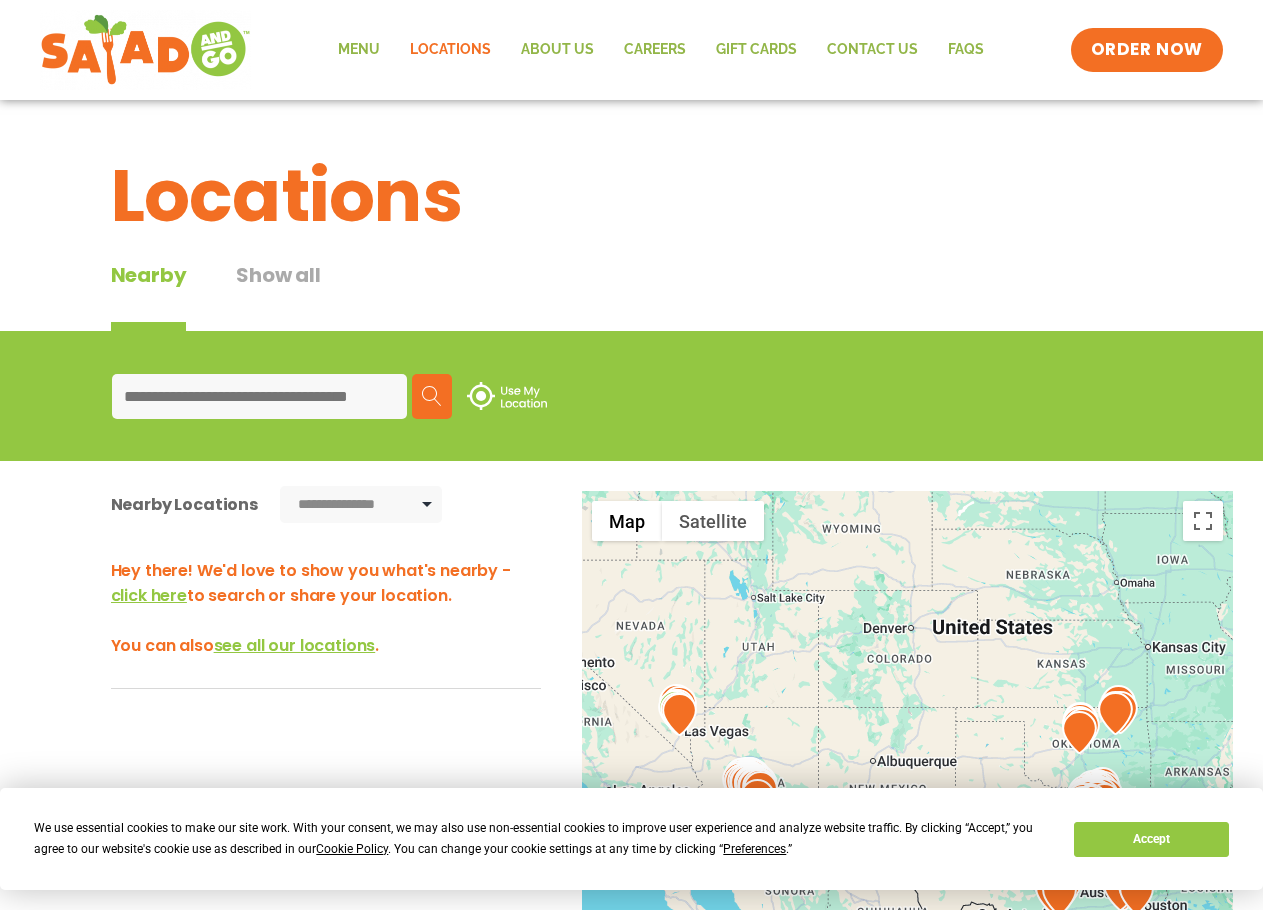 click at bounding box center [259, 396] 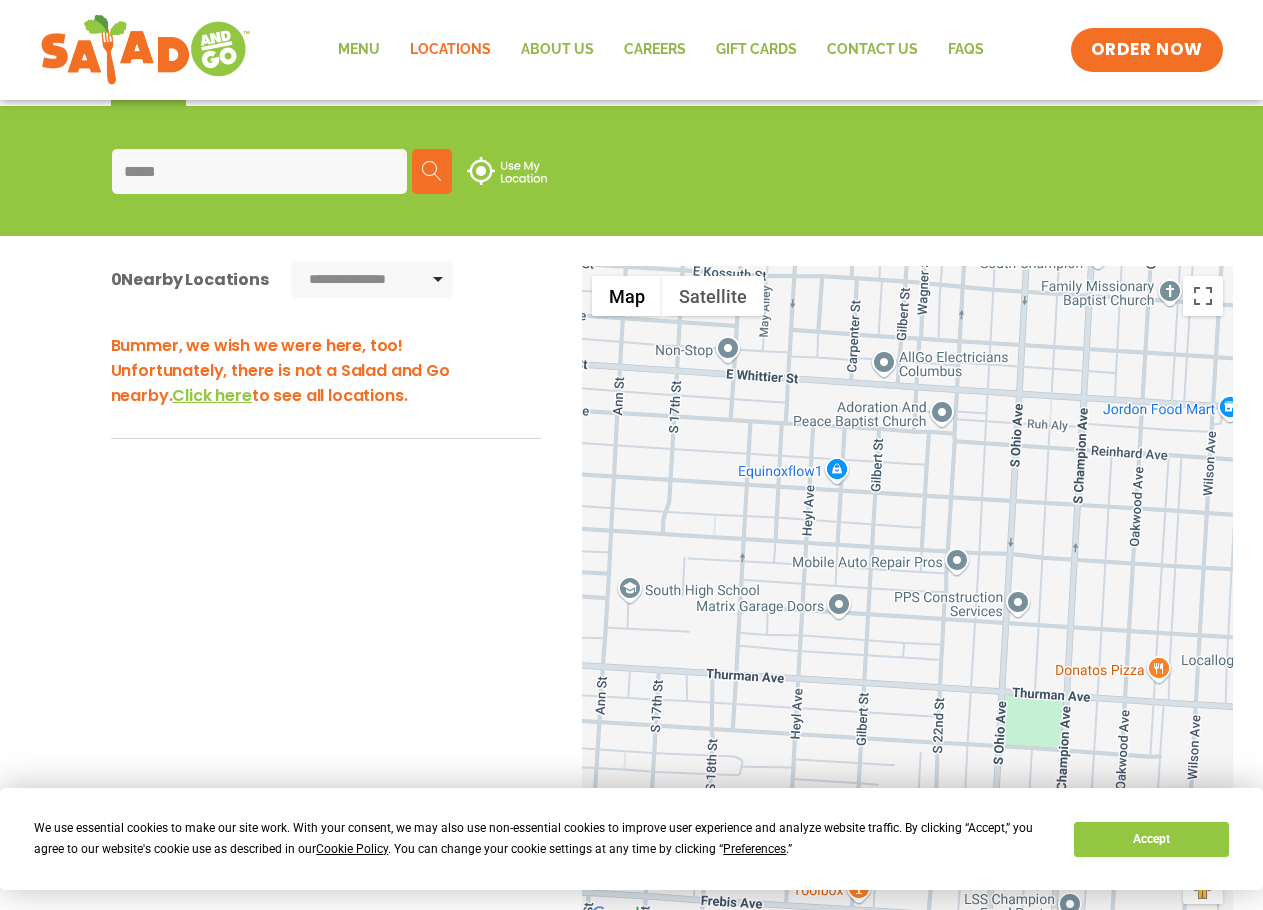 scroll, scrollTop: 300, scrollLeft: 0, axis: vertical 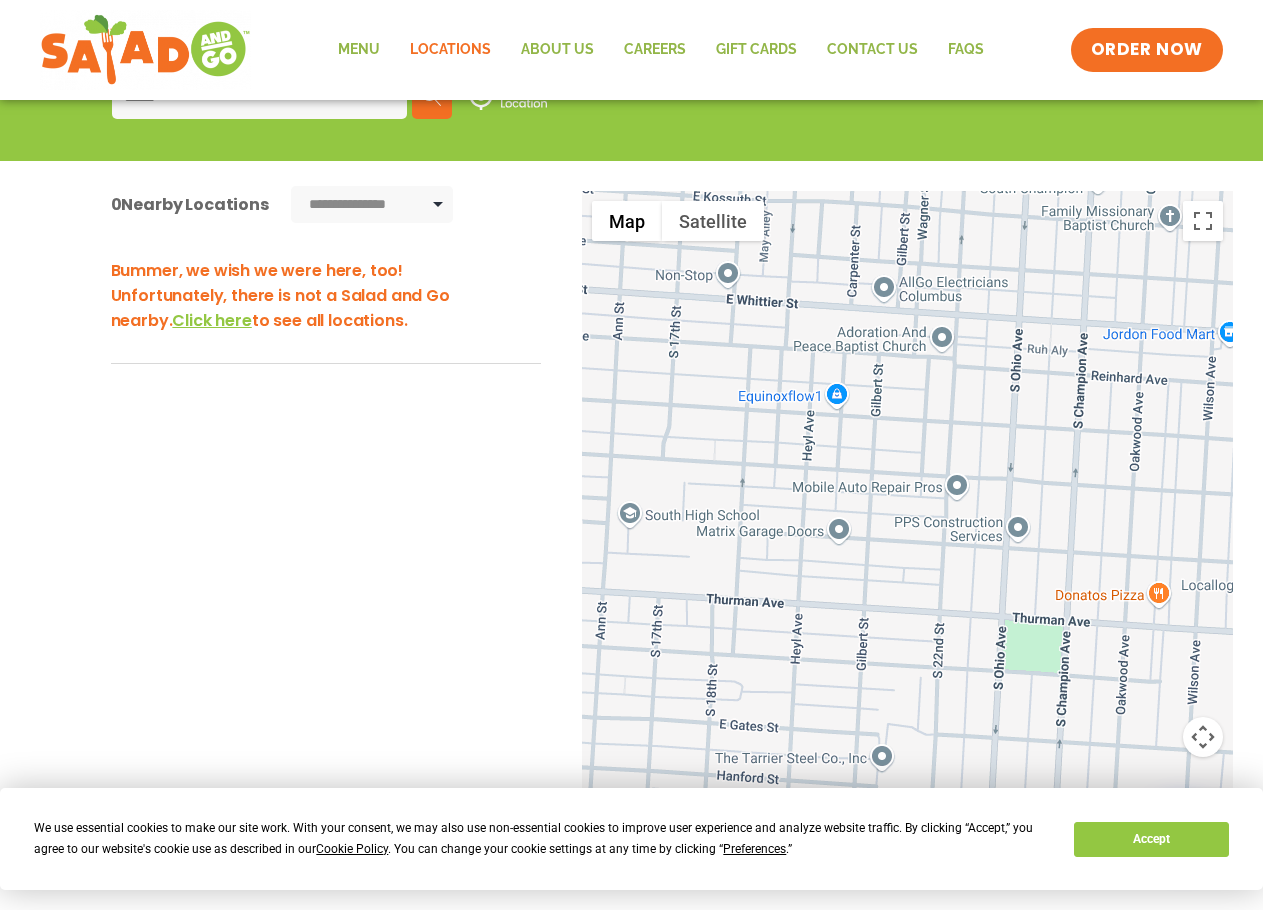 type on "*****" 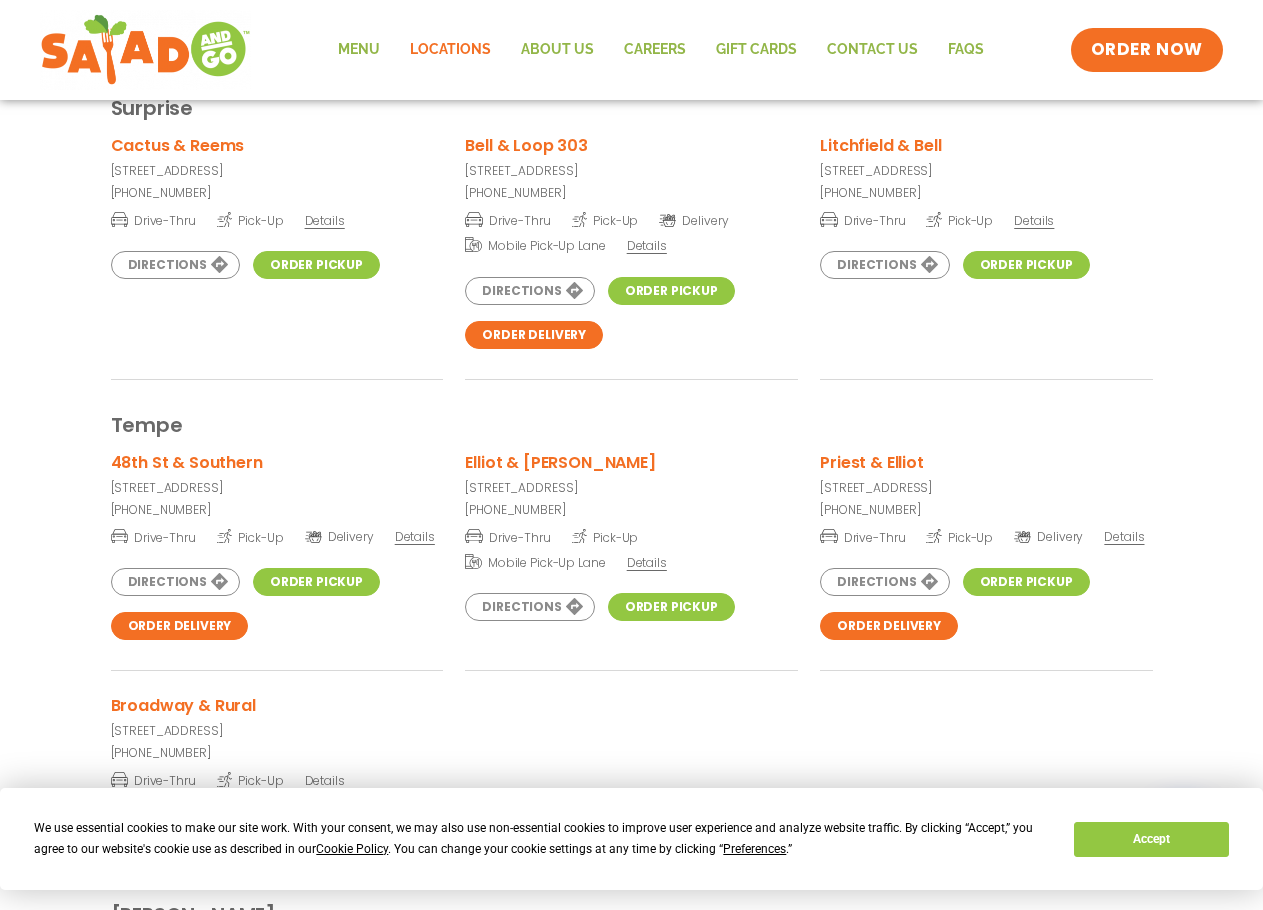 scroll, scrollTop: 6263, scrollLeft: 0, axis: vertical 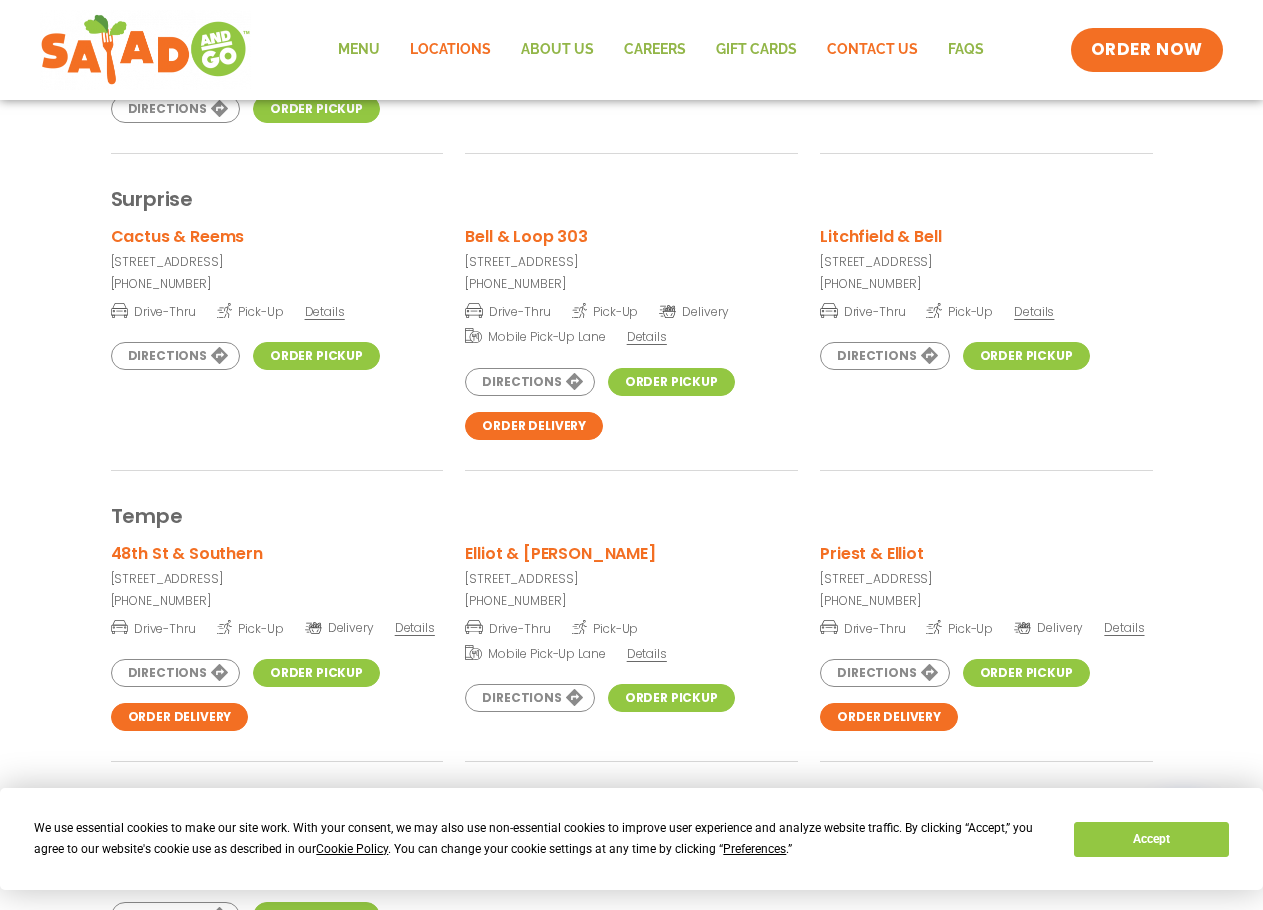 click on "Contact Us" 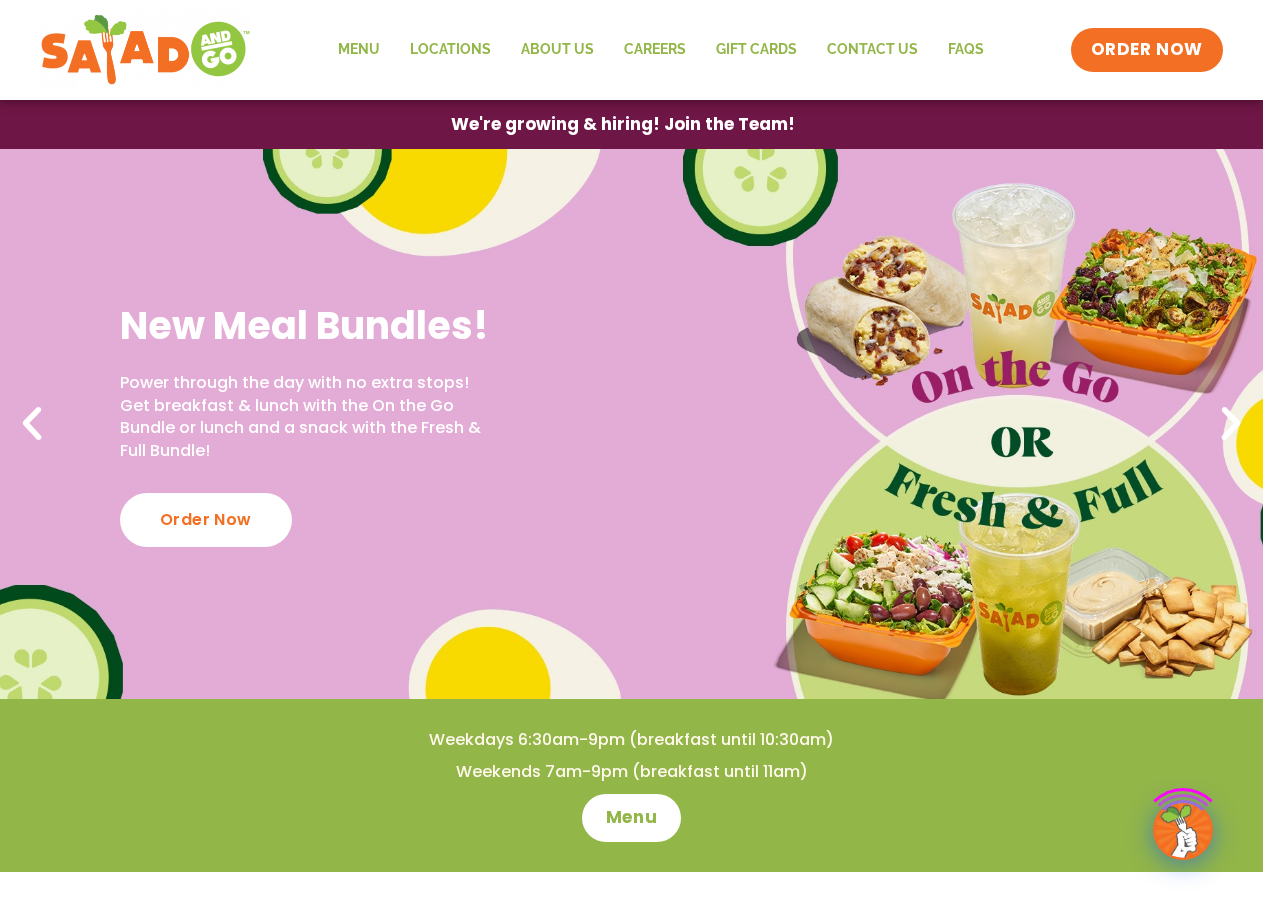 scroll, scrollTop: 0, scrollLeft: 0, axis: both 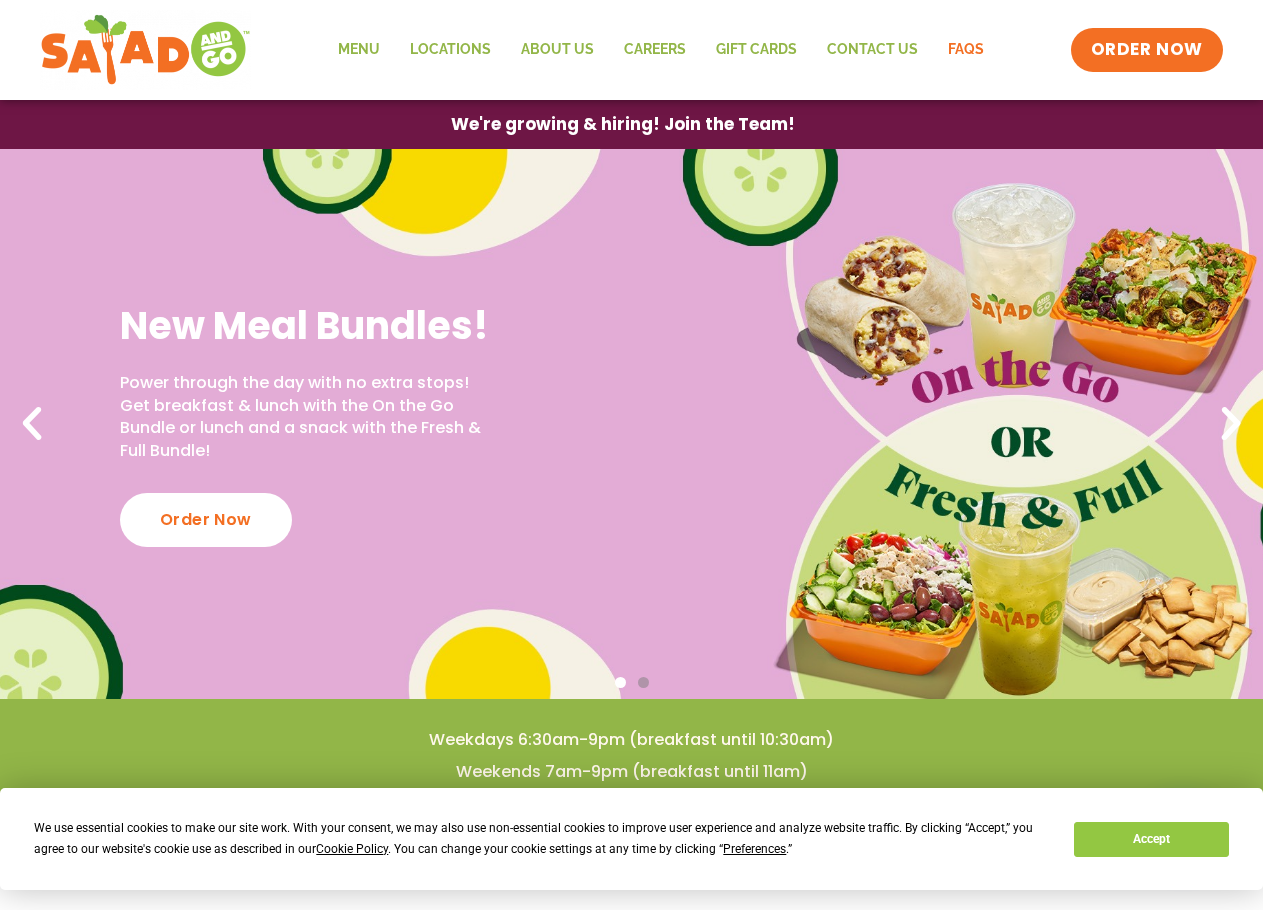 click on "FAQs" 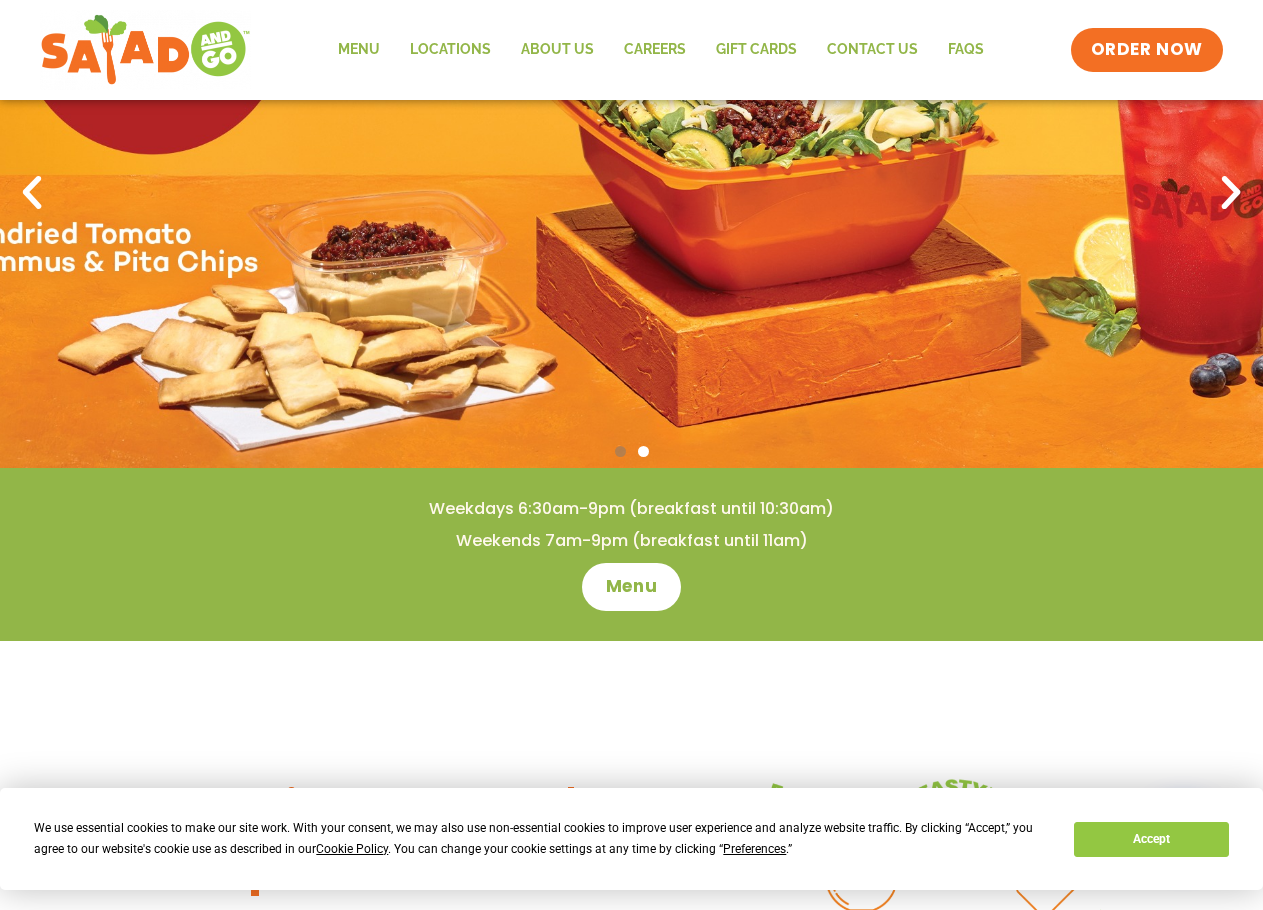 scroll, scrollTop: 300, scrollLeft: 0, axis: vertical 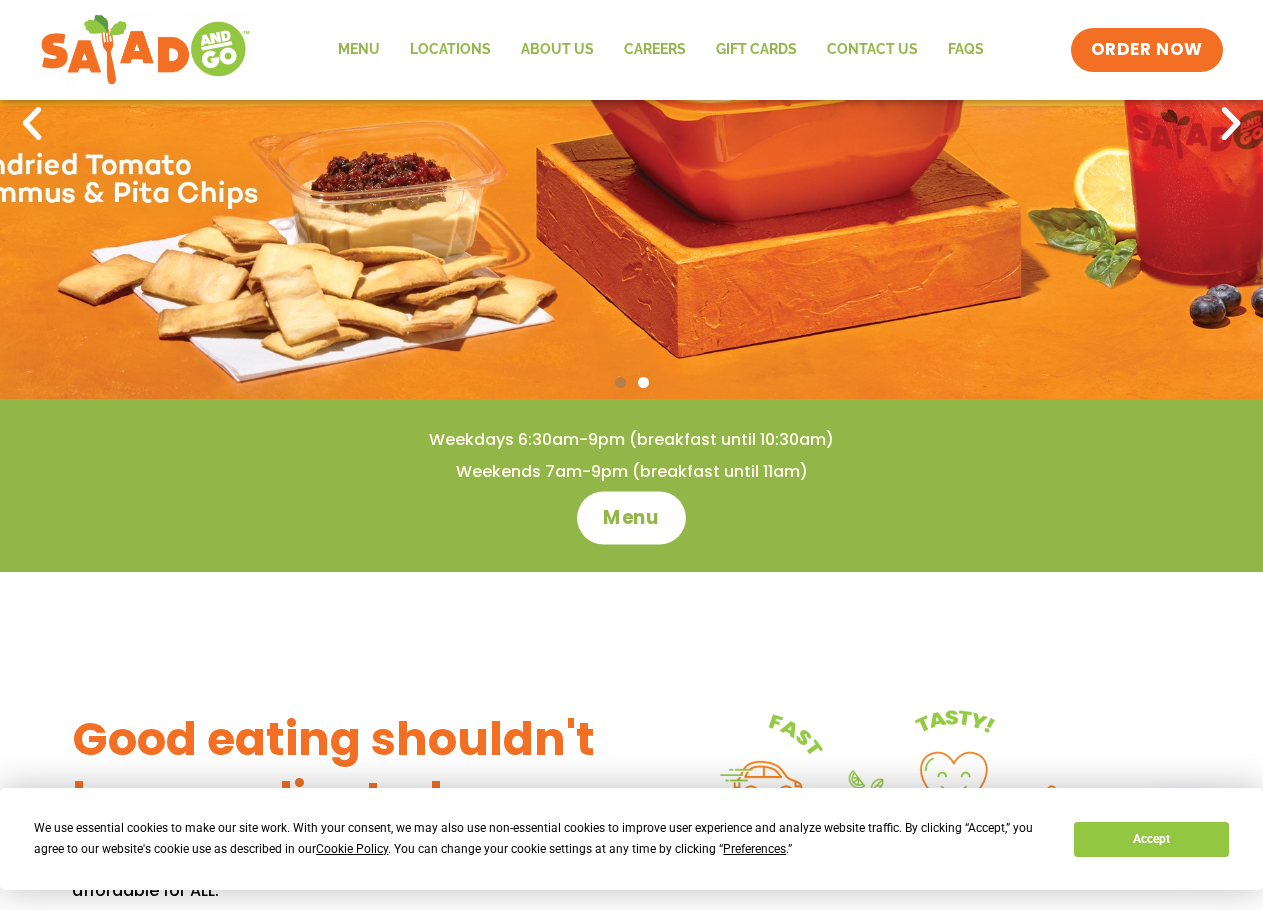 click on "Menu" at bounding box center (631, 518) 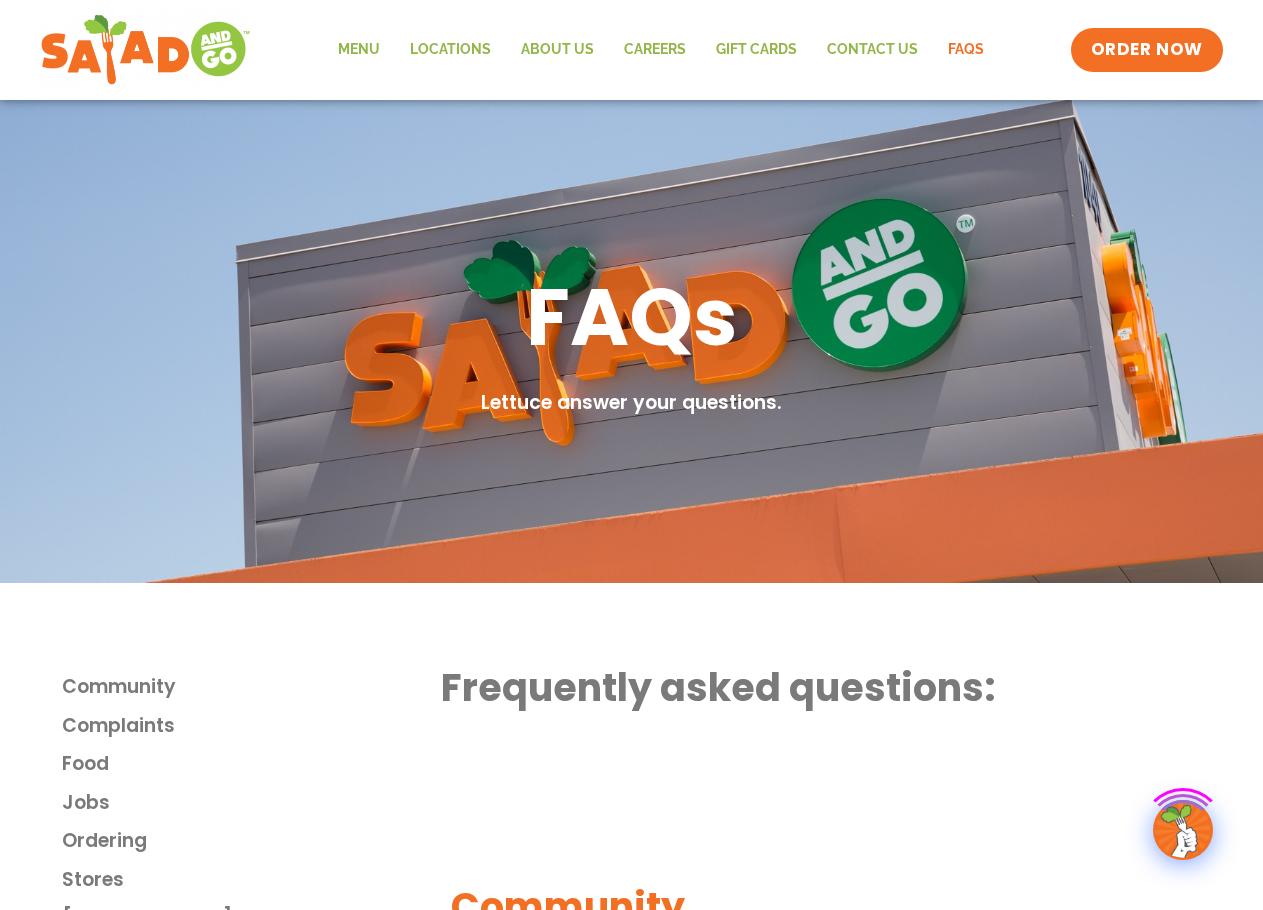scroll, scrollTop: 0, scrollLeft: 0, axis: both 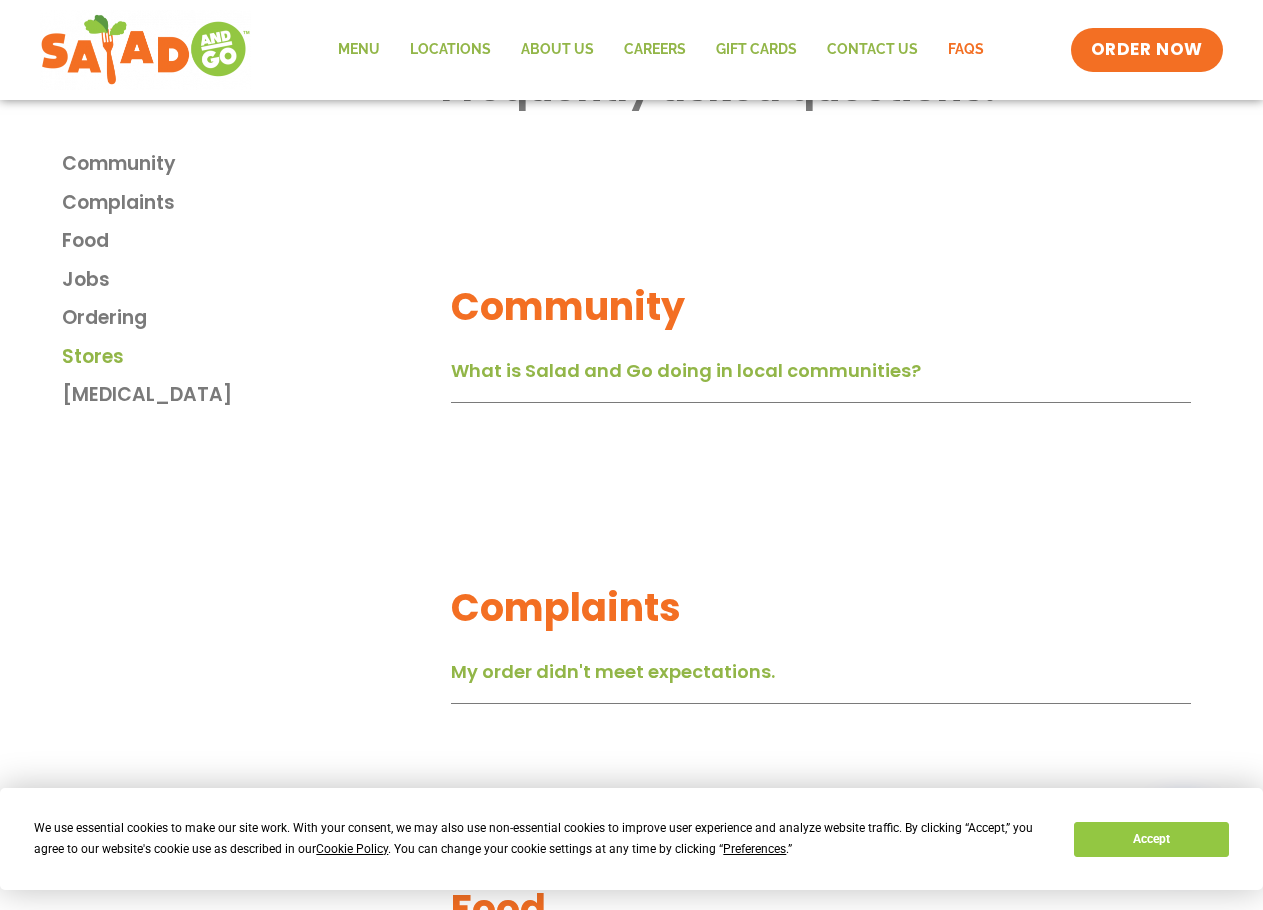 click on "Stores" at bounding box center [93, 357] 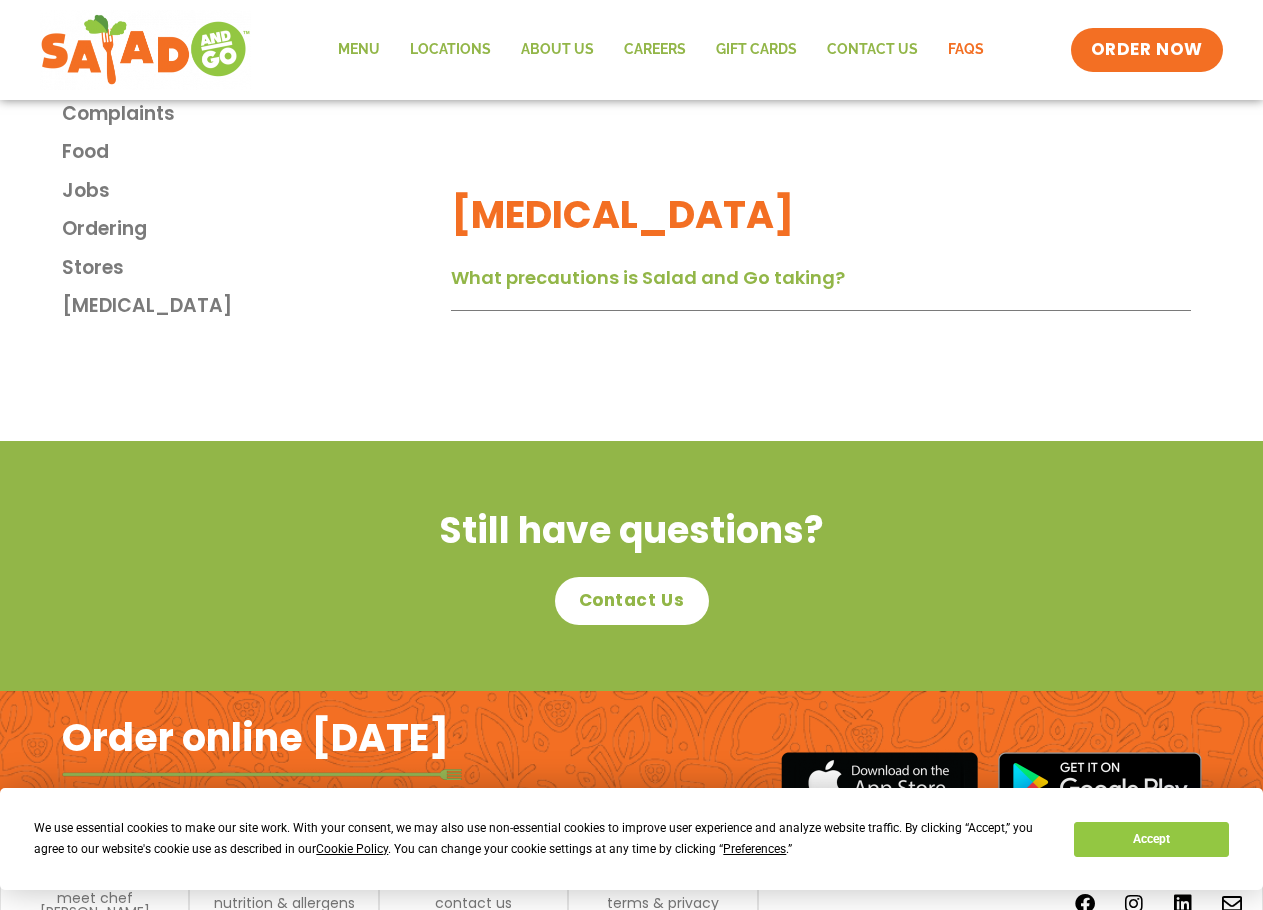scroll, scrollTop: 3637, scrollLeft: 0, axis: vertical 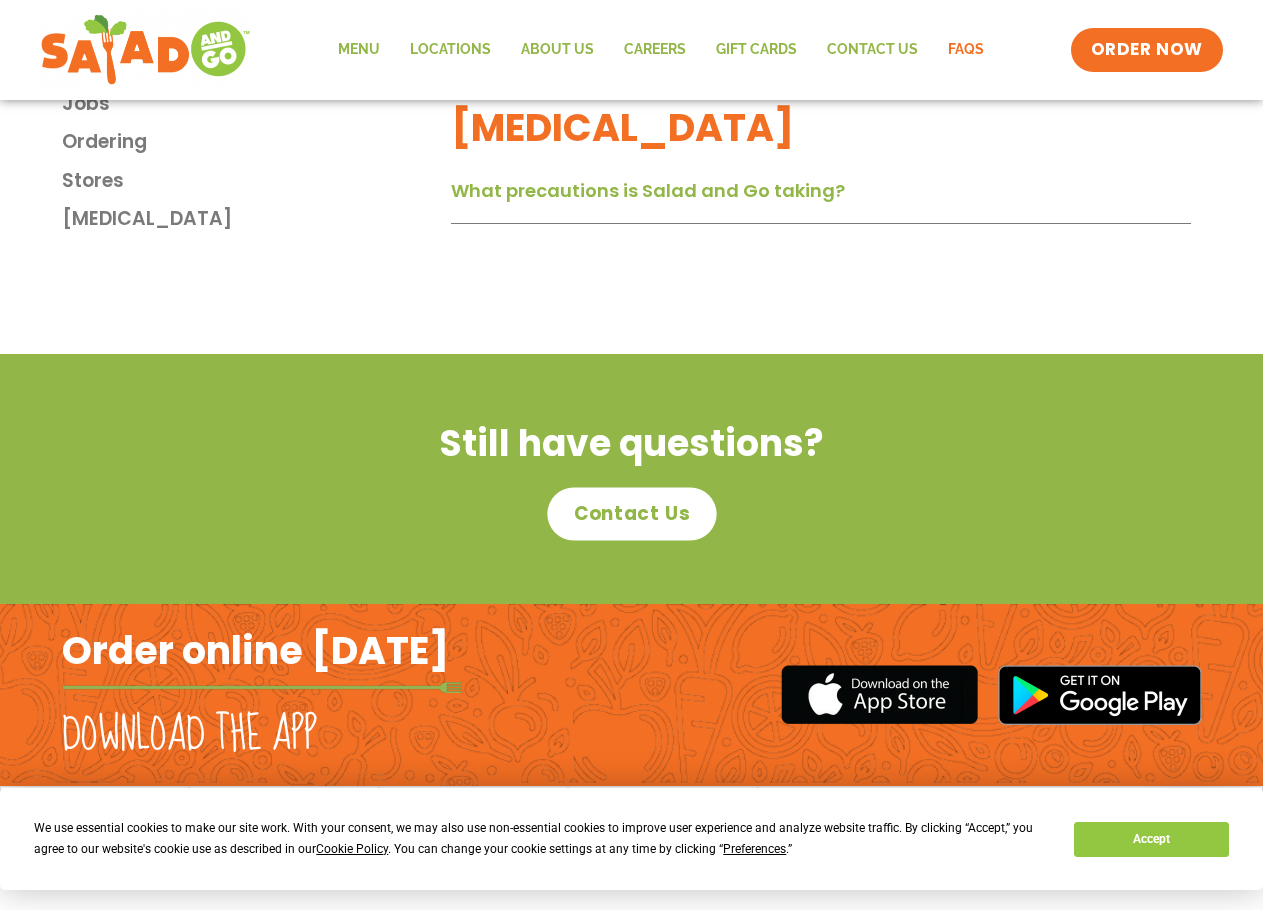 click on "Contact Us" at bounding box center (631, 514) 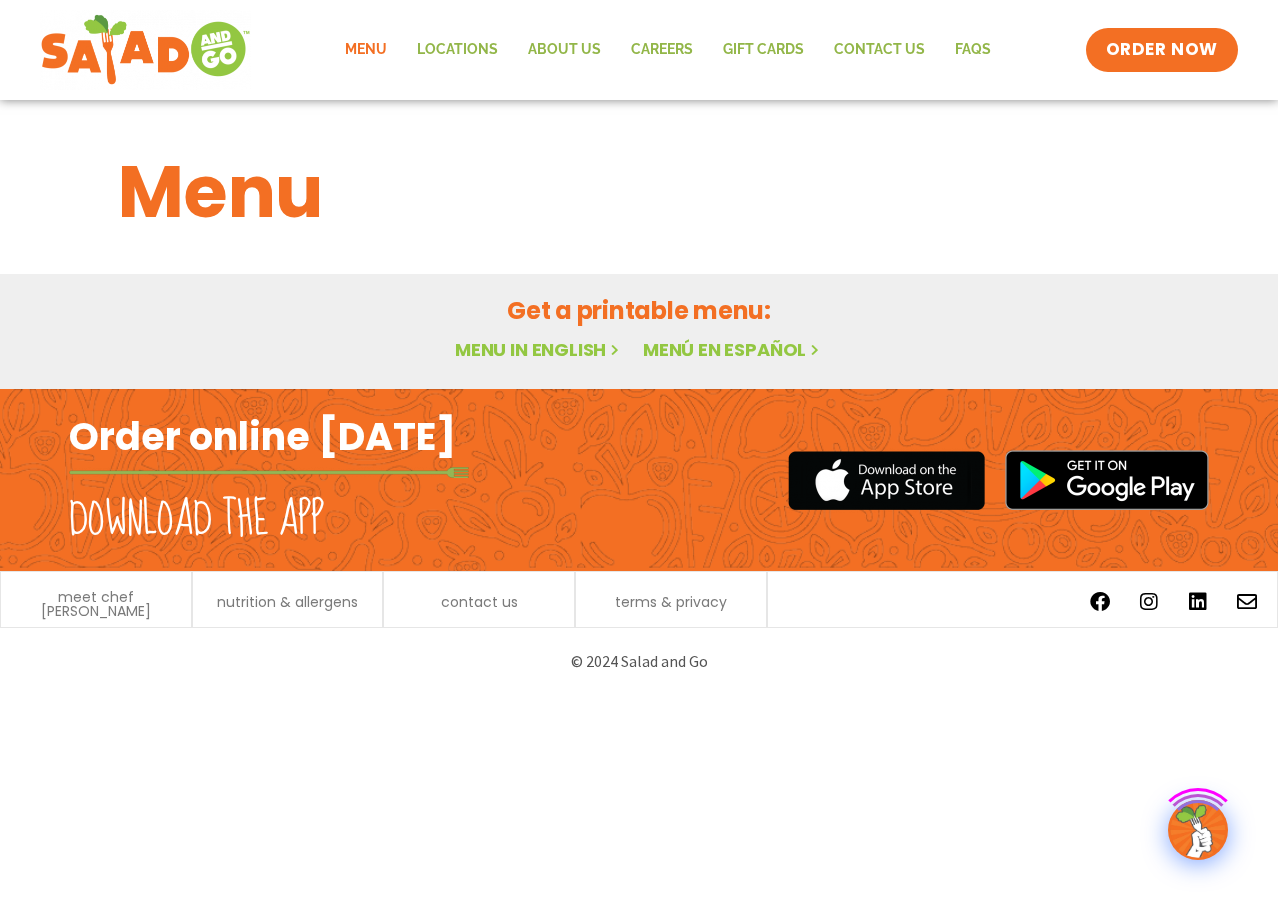 scroll, scrollTop: 0, scrollLeft: 0, axis: both 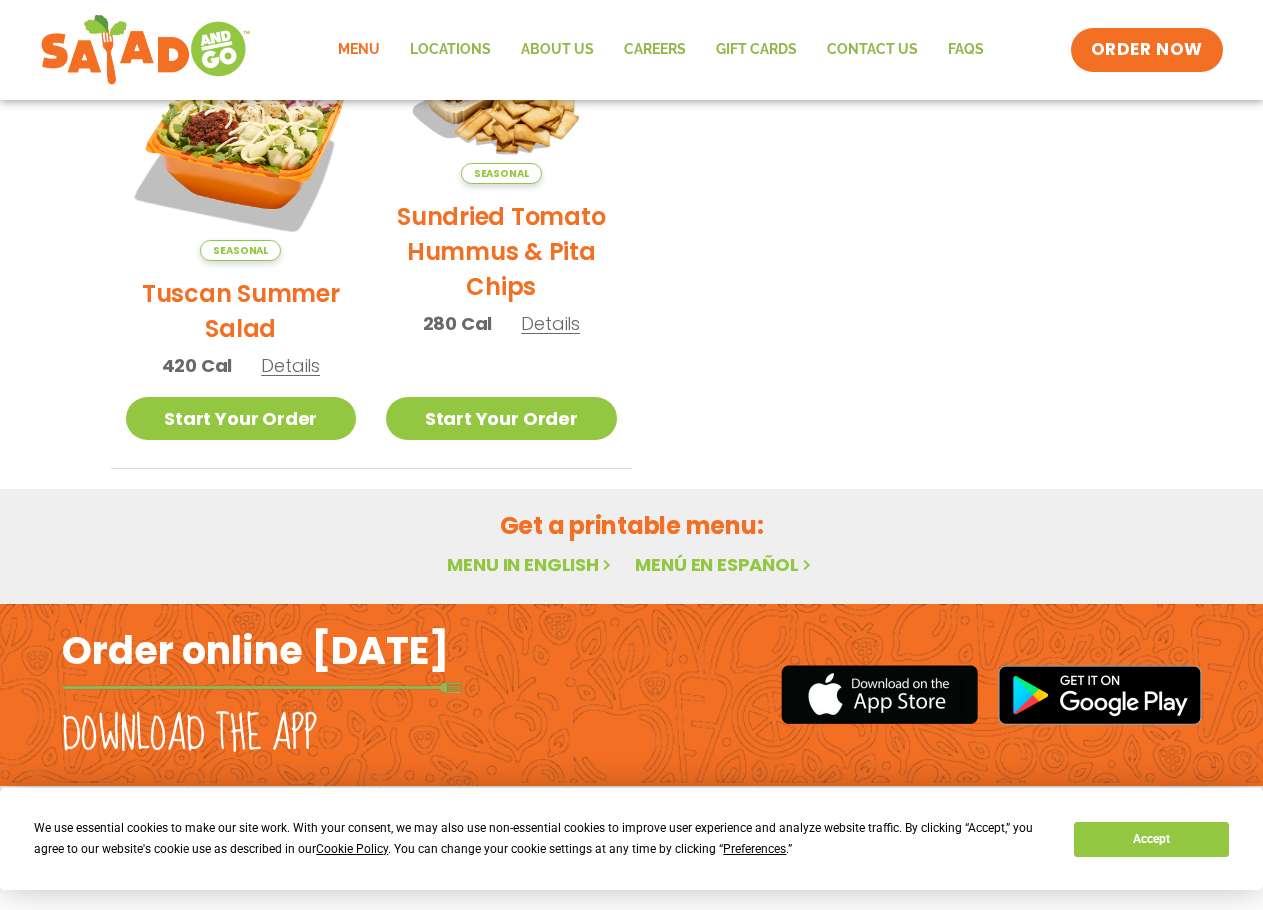 click on "Menu in English" at bounding box center [531, 564] 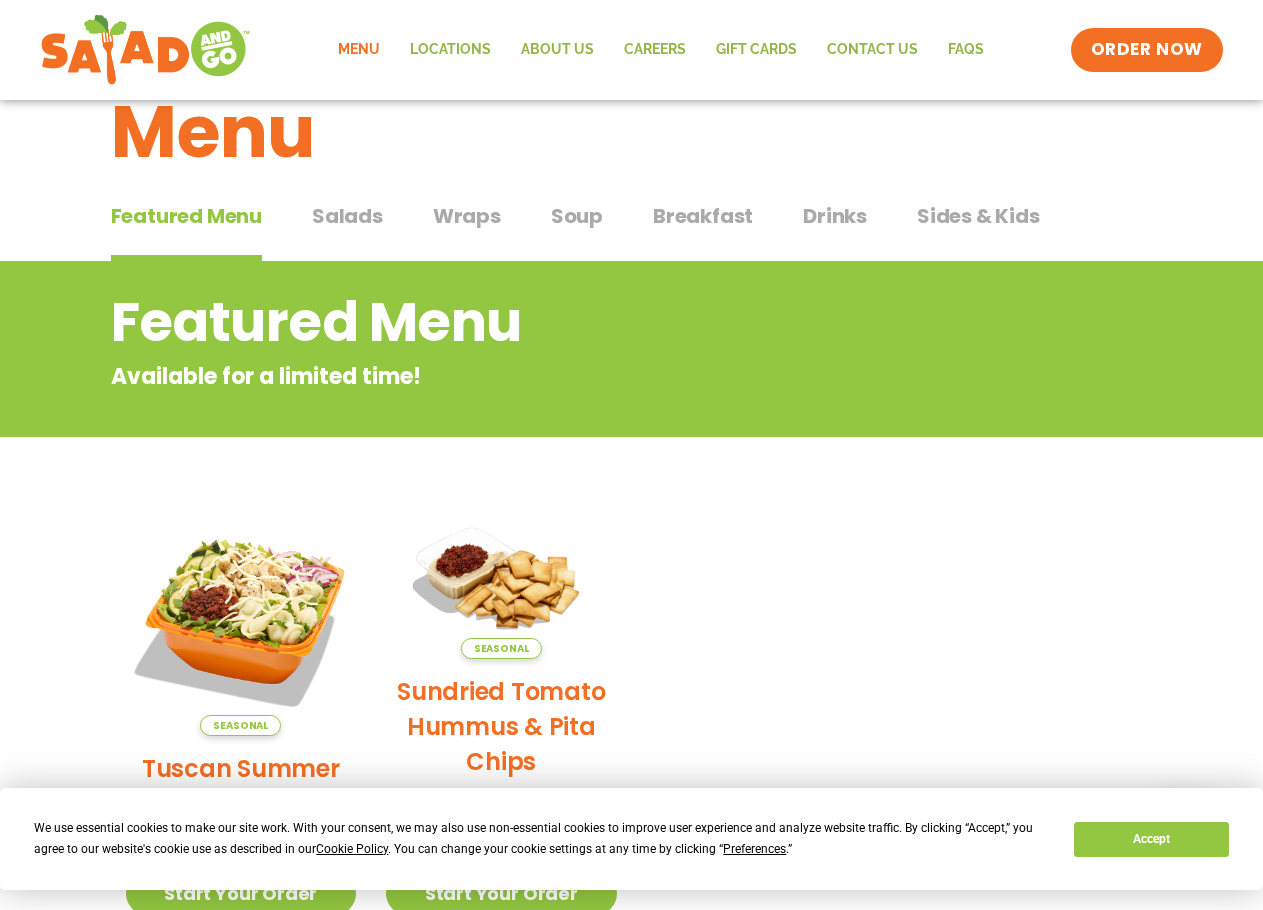 scroll, scrollTop: 35, scrollLeft: 0, axis: vertical 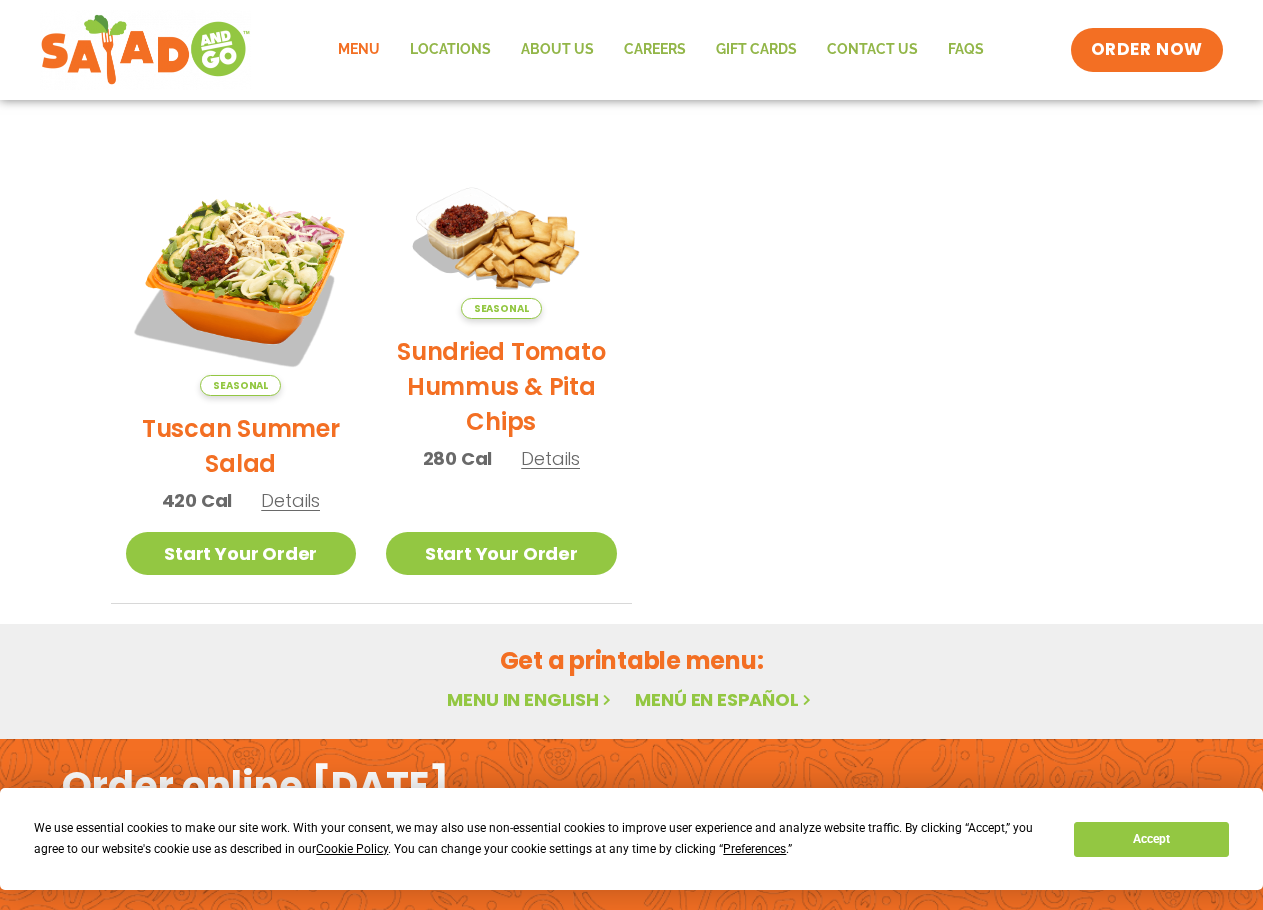 click on "Details" at bounding box center (550, 458) 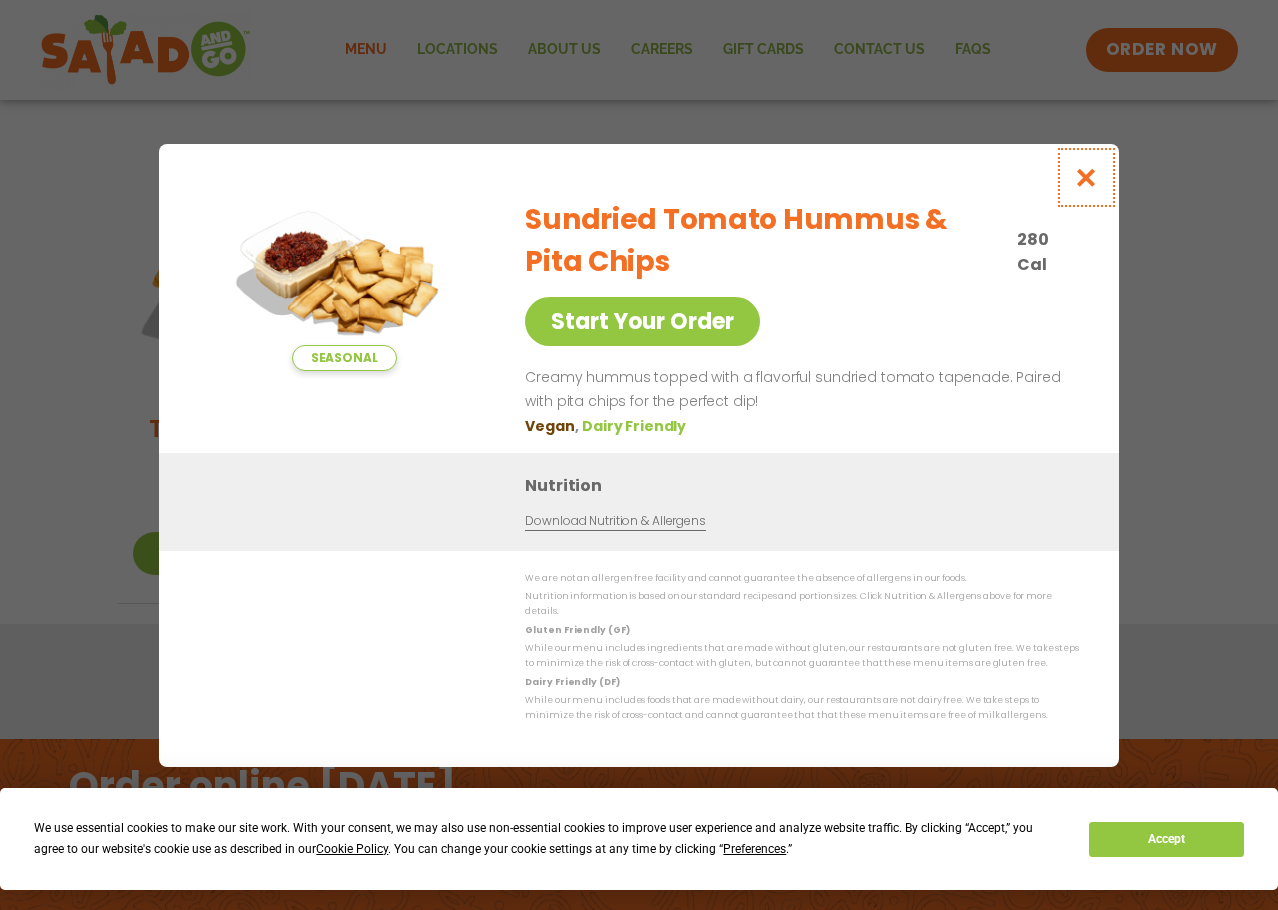 click at bounding box center (1086, 177) 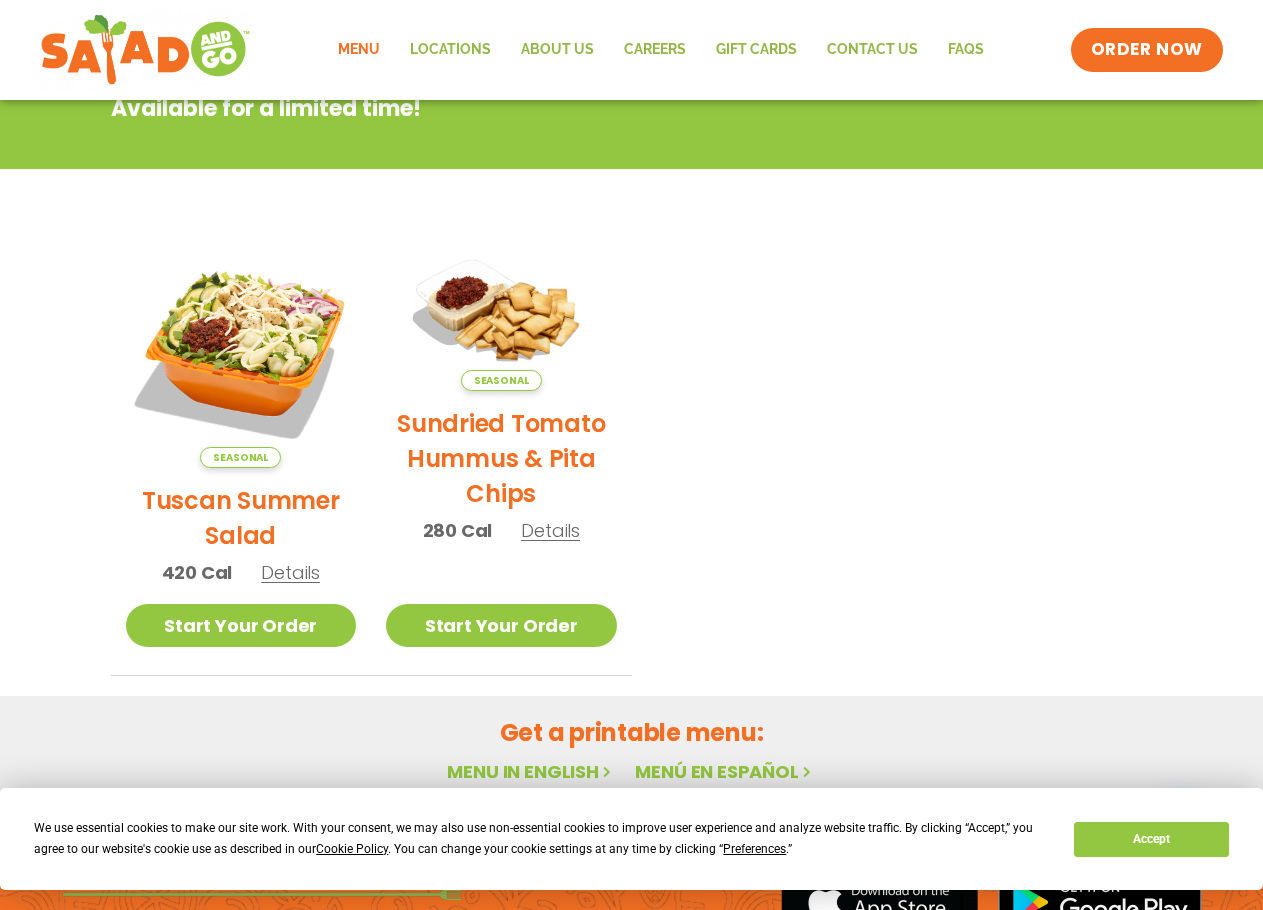 scroll, scrollTop: 321, scrollLeft: 0, axis: vertical 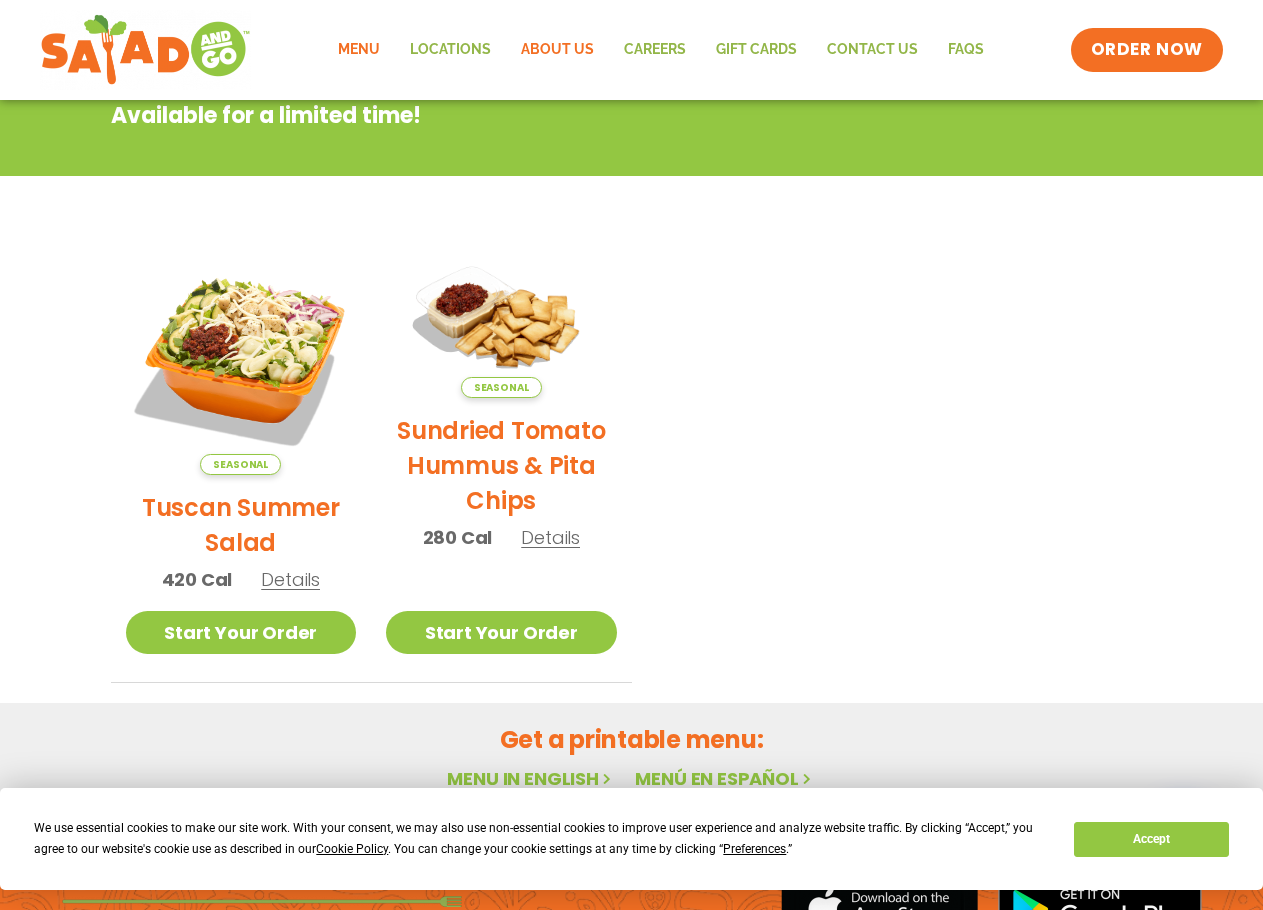 click on "About Us" 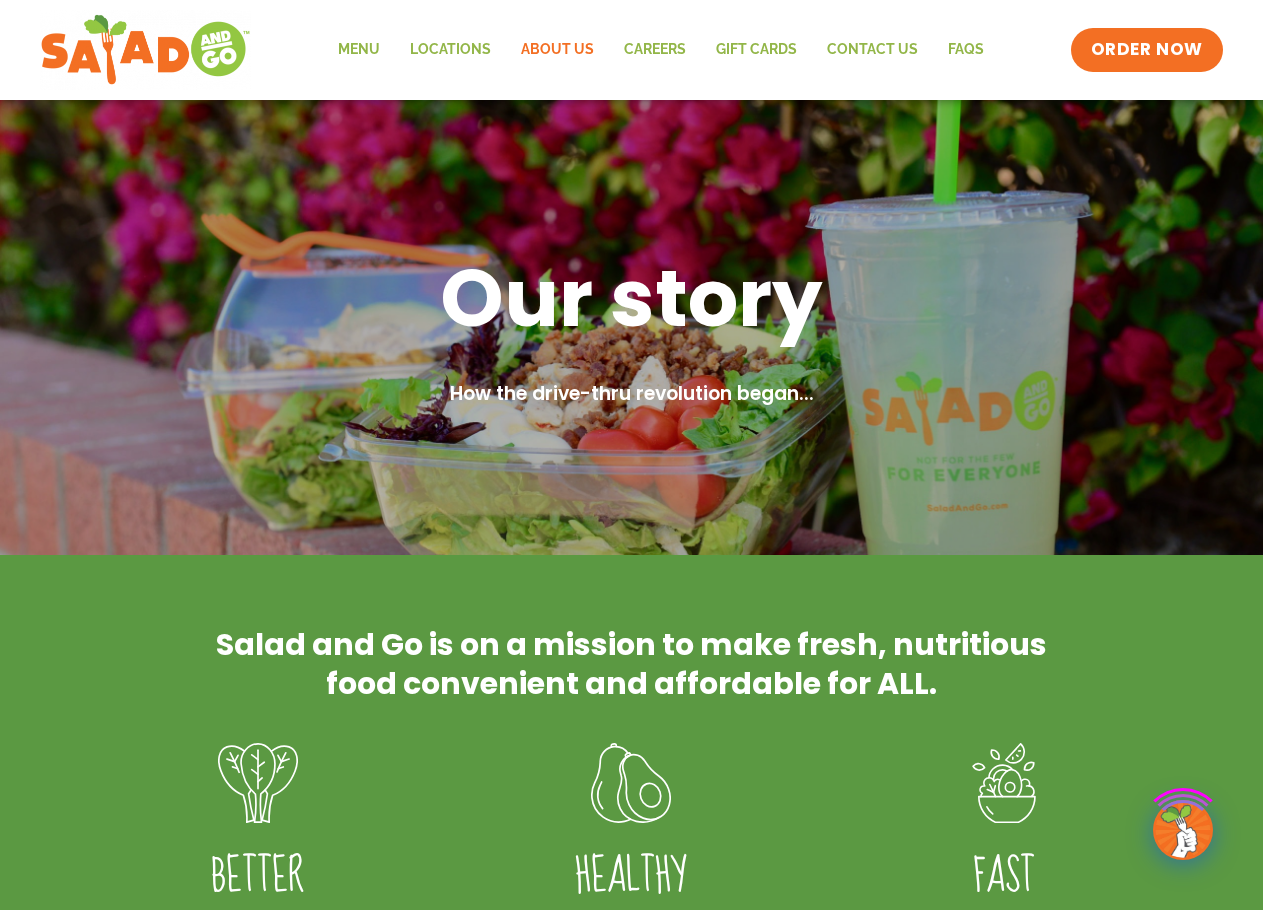scroll, scrollTop: 0, scrollLeft: 0, axis: both 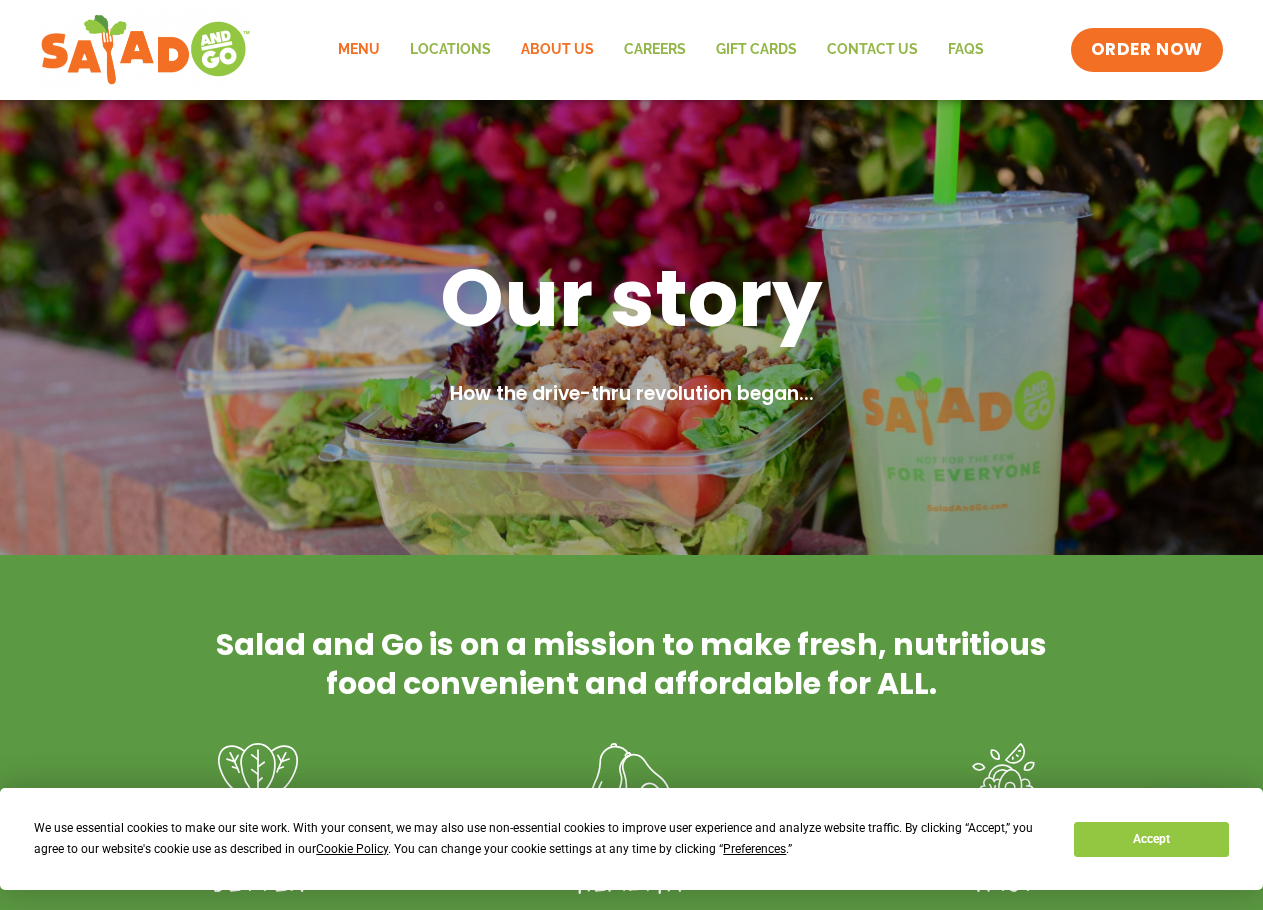 click on "Menu" 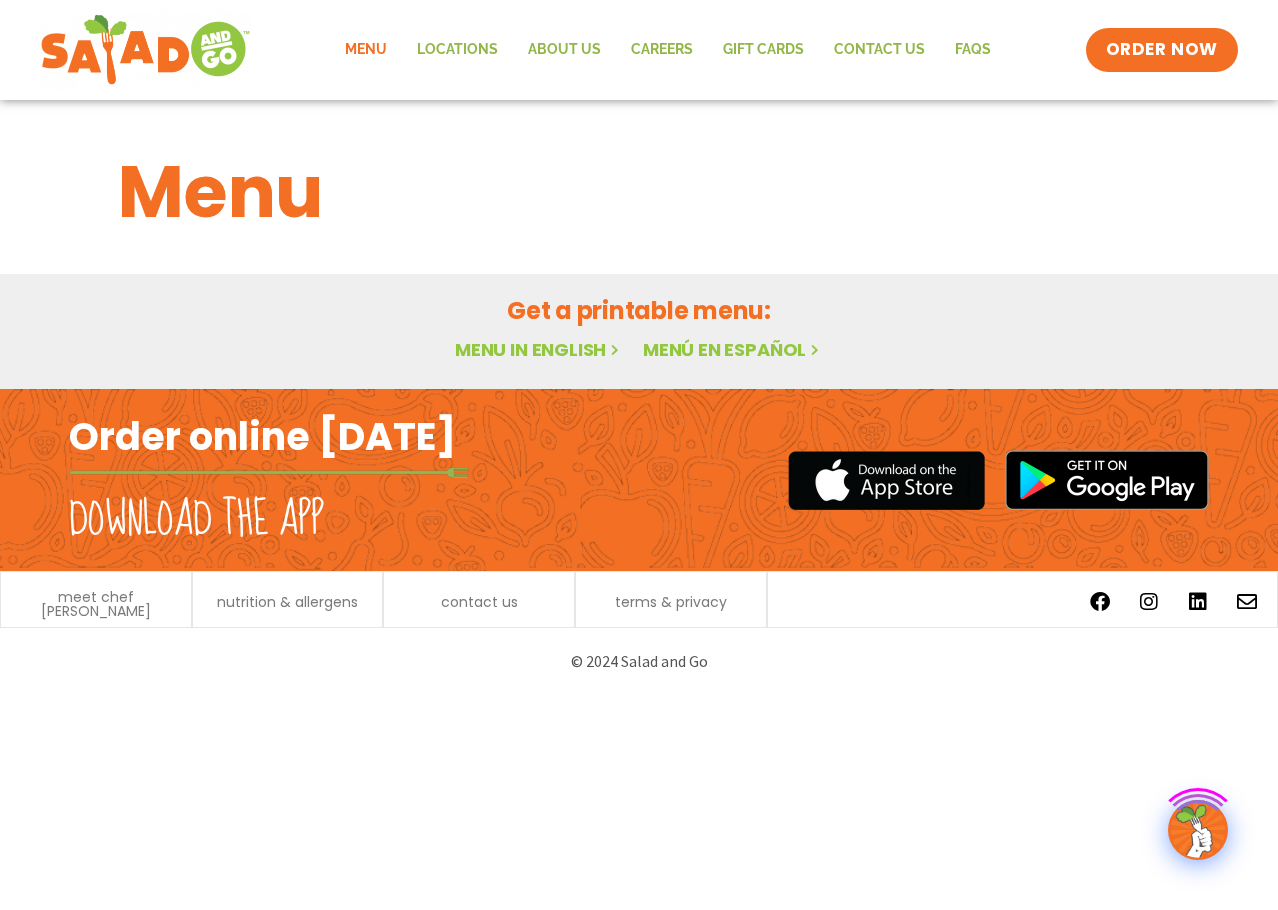 scroll, scrollTop: 0, scrollLeft: 0, axis: both 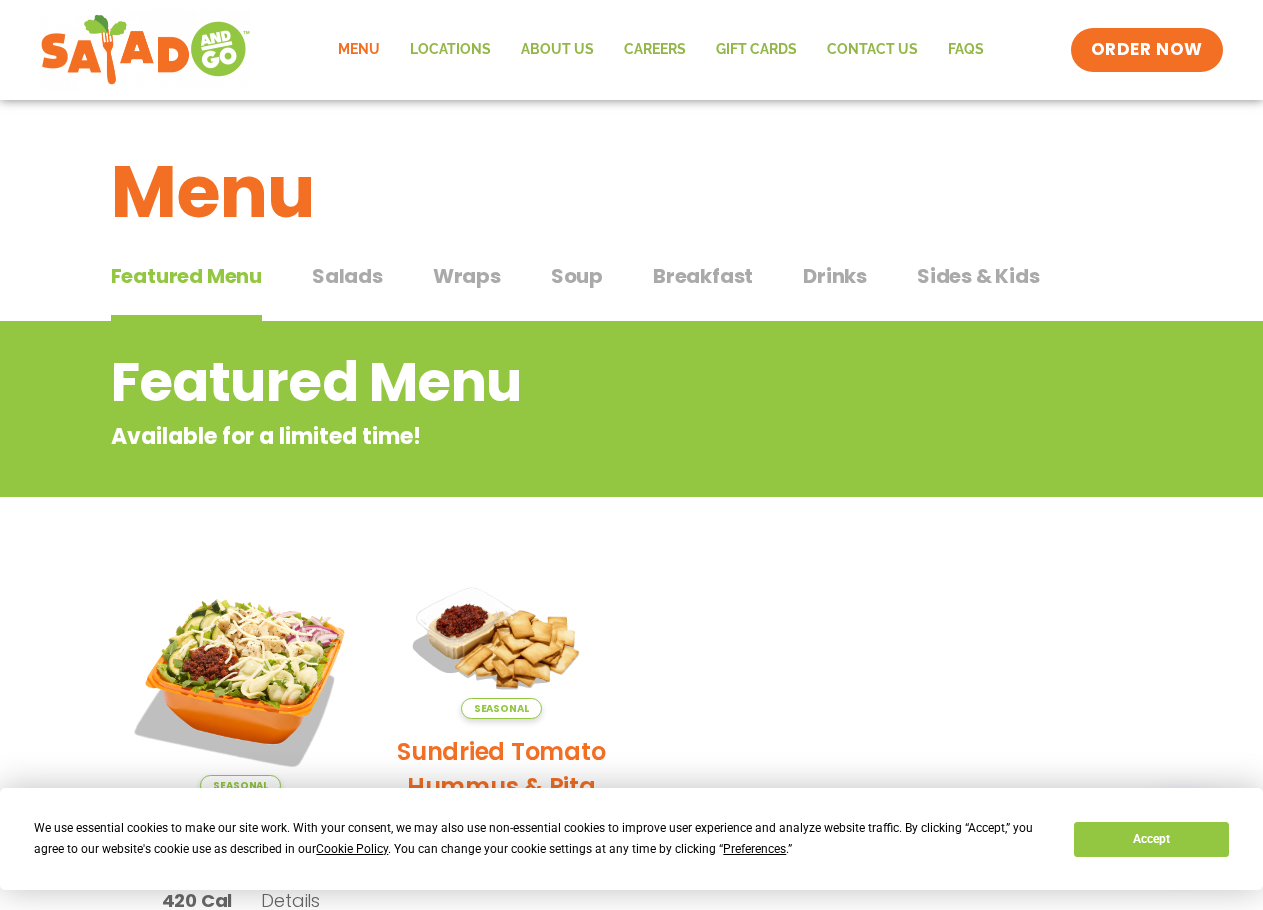 click on "Salads" at bounding box center [347, 276] 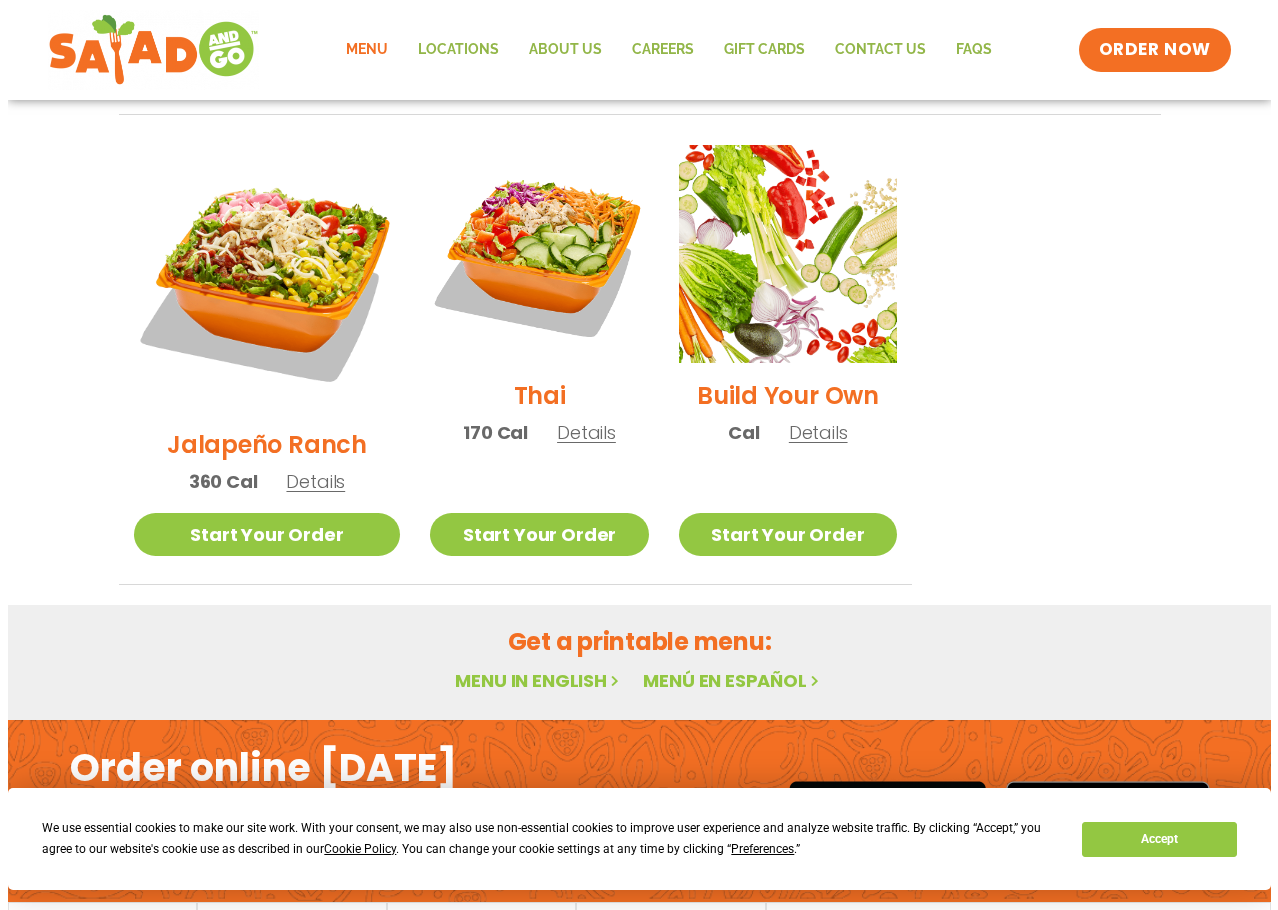 scroll, scrollTop: 1501, scrollLeft: 0, axis: vertical 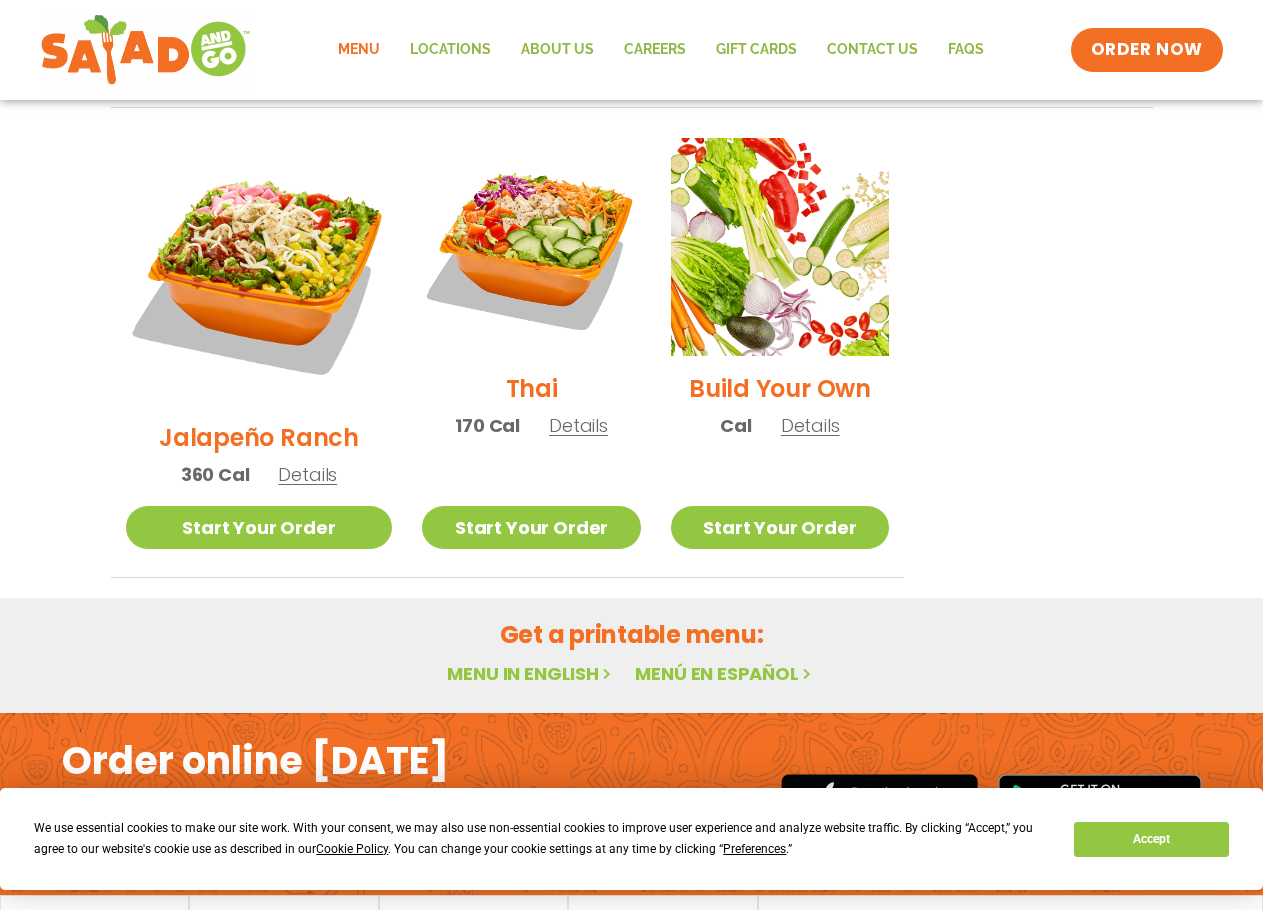 click on "Details" at bounding box center [810, 425] 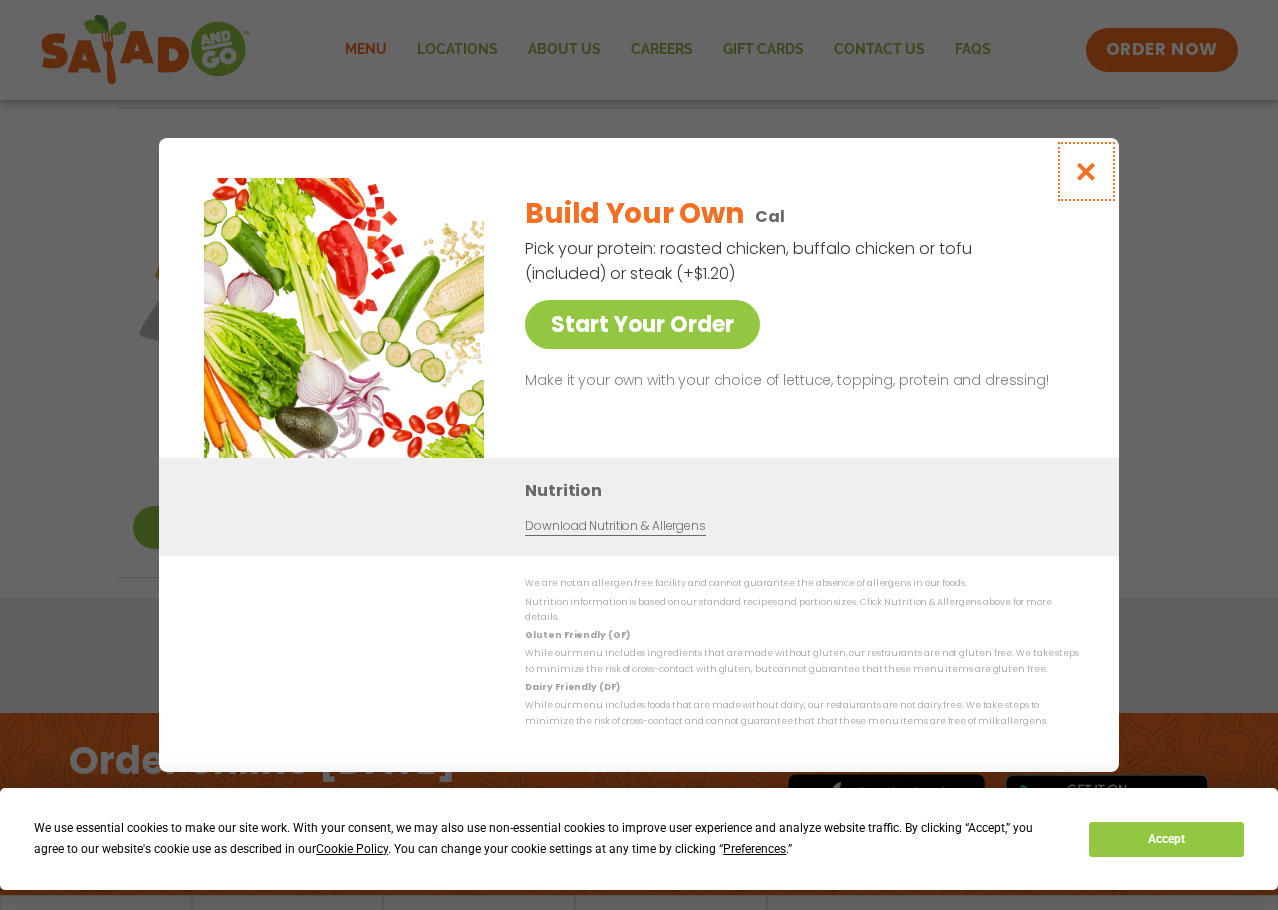 click at bounding box center (1086, 171) 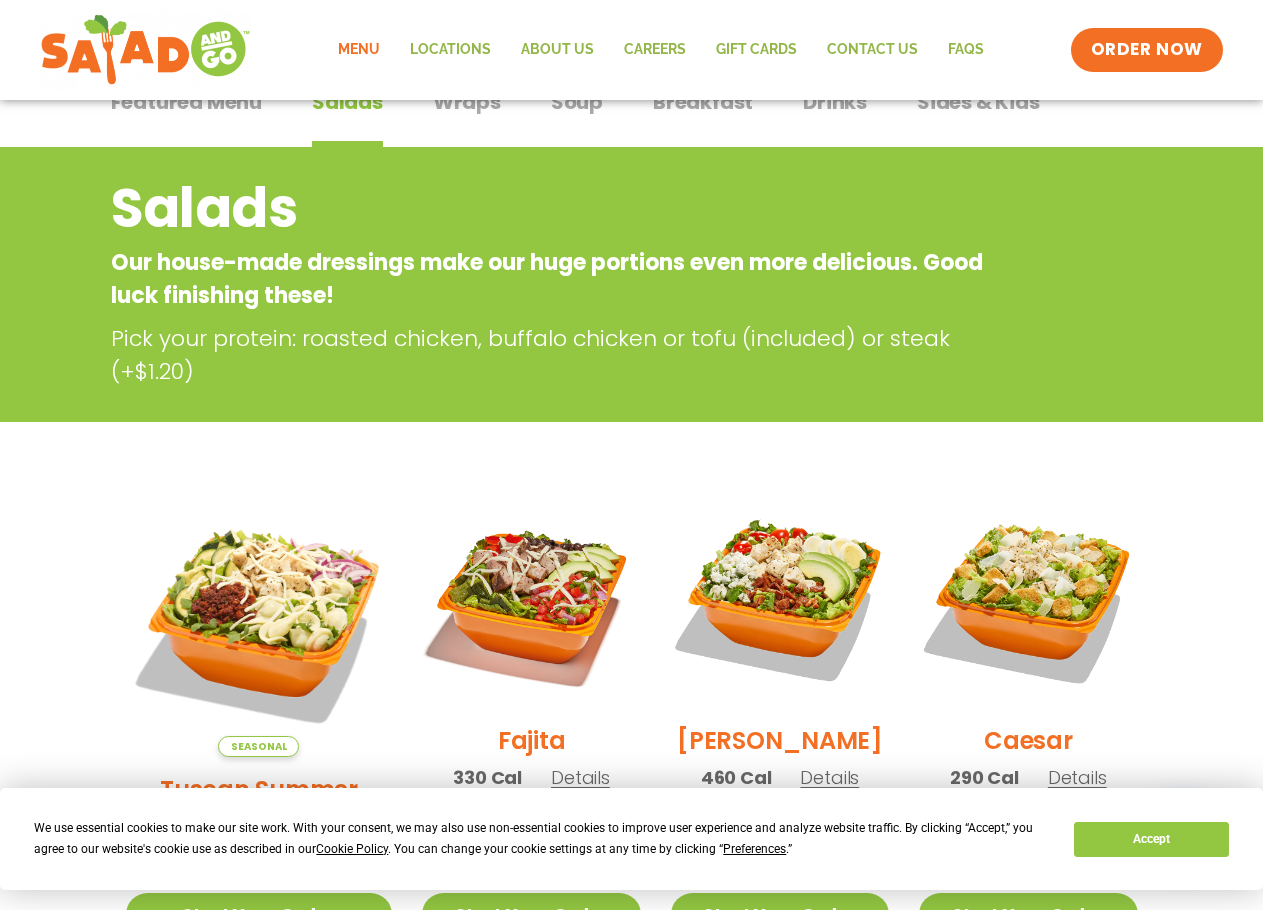 scroll, scrollTop: 0, scrollLeft: 0, axis: both 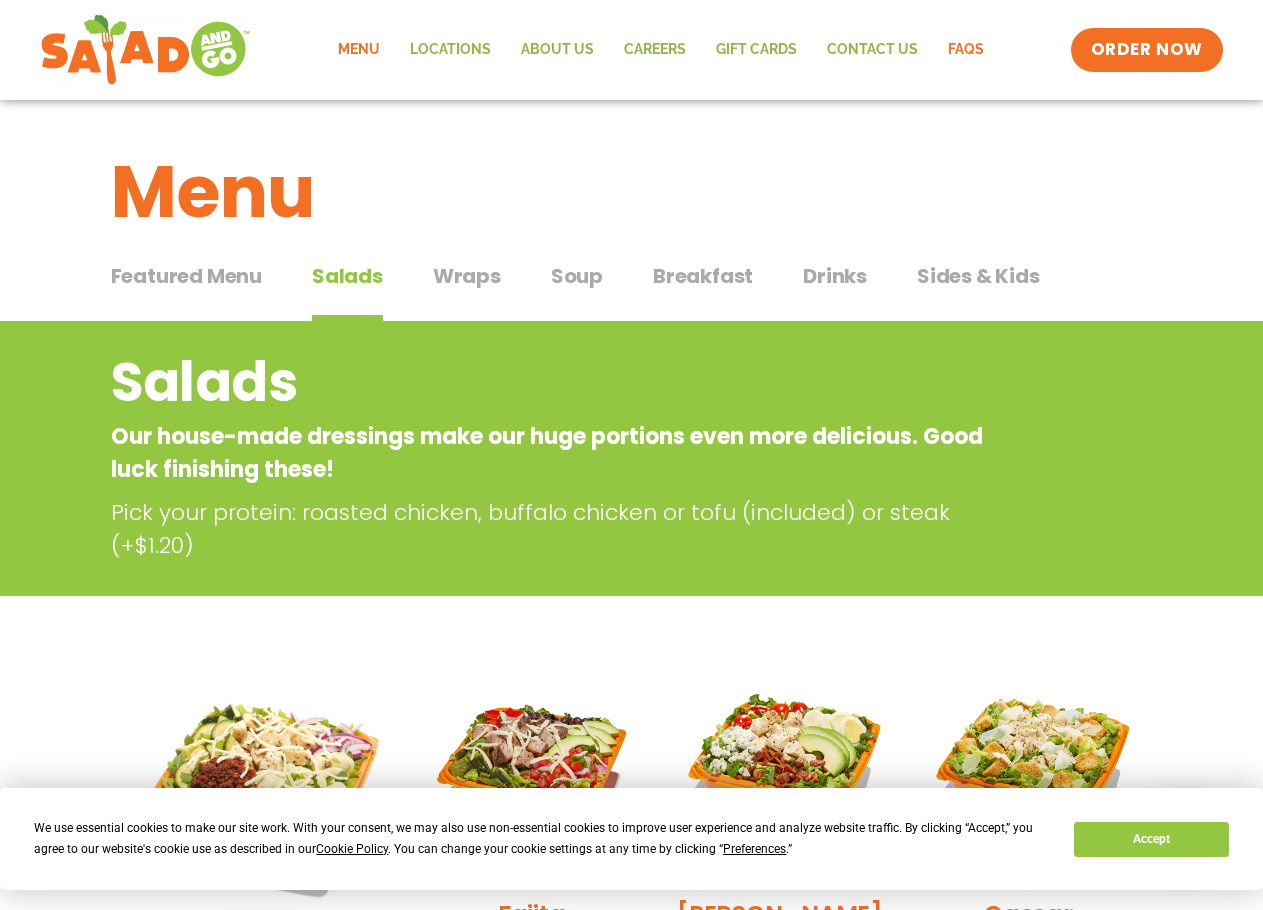 click on "FAQs" 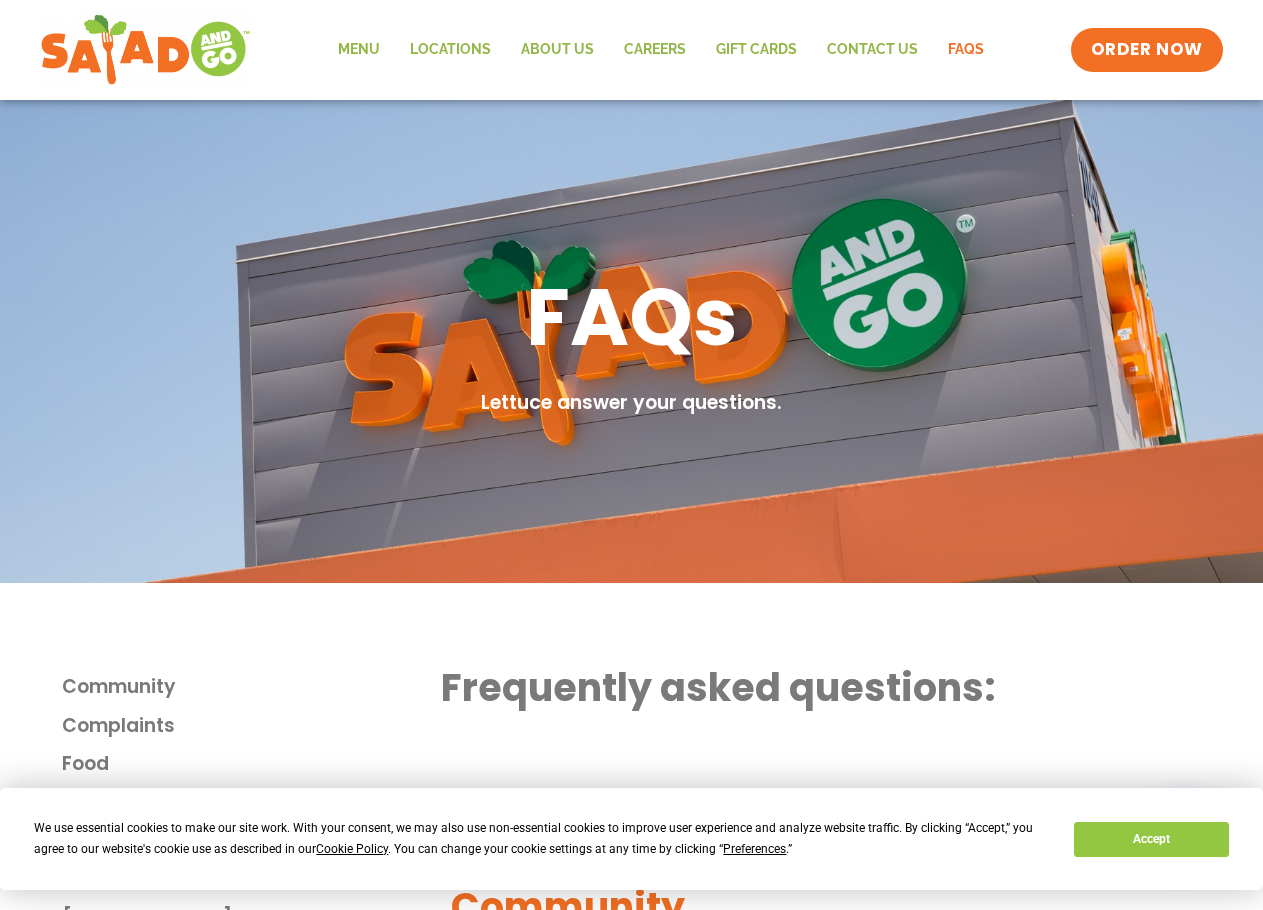 scroll, scrollTop: 0, scrollLeft: 0, axis: both 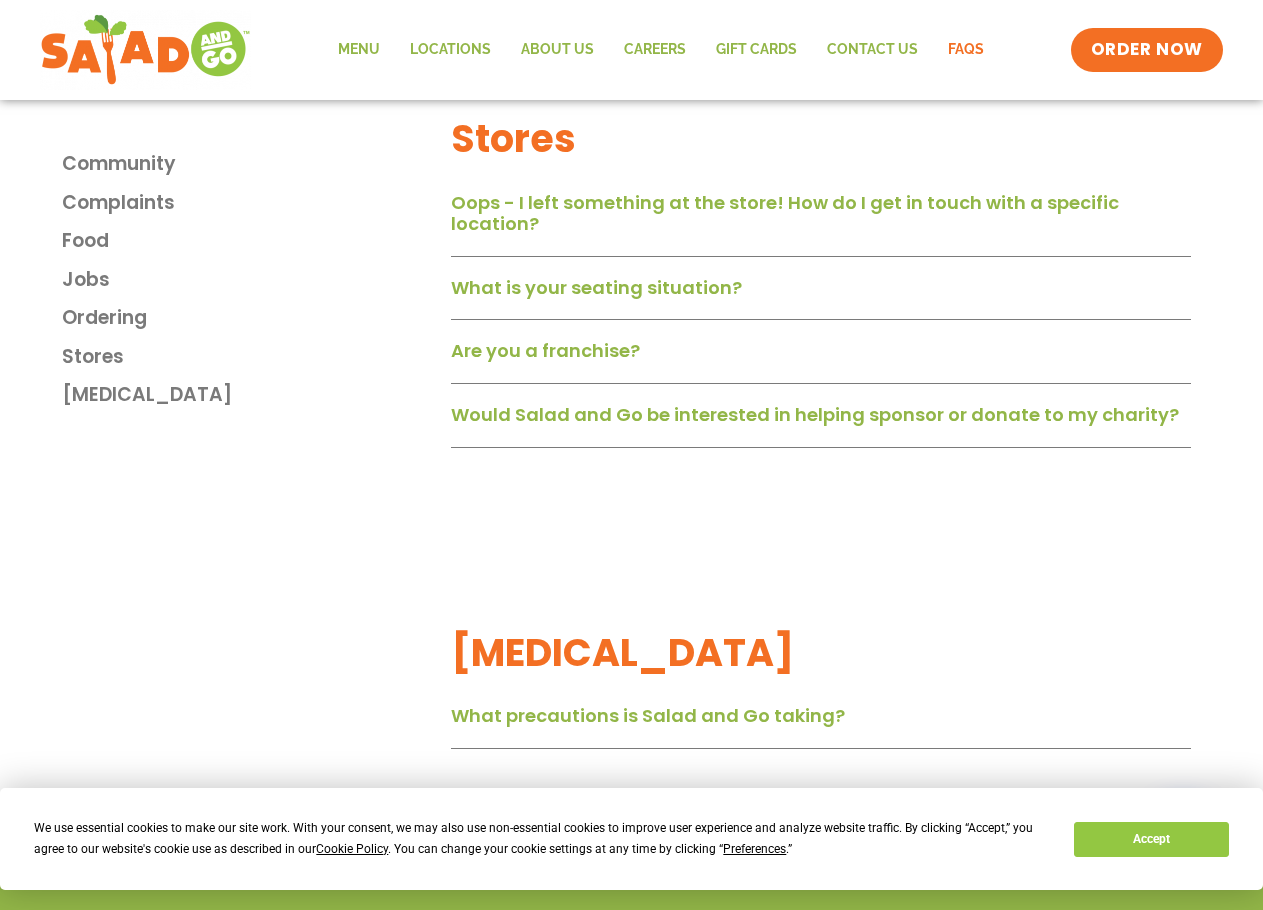click on "Are you a franchise?" at bounding box center (545, 350) 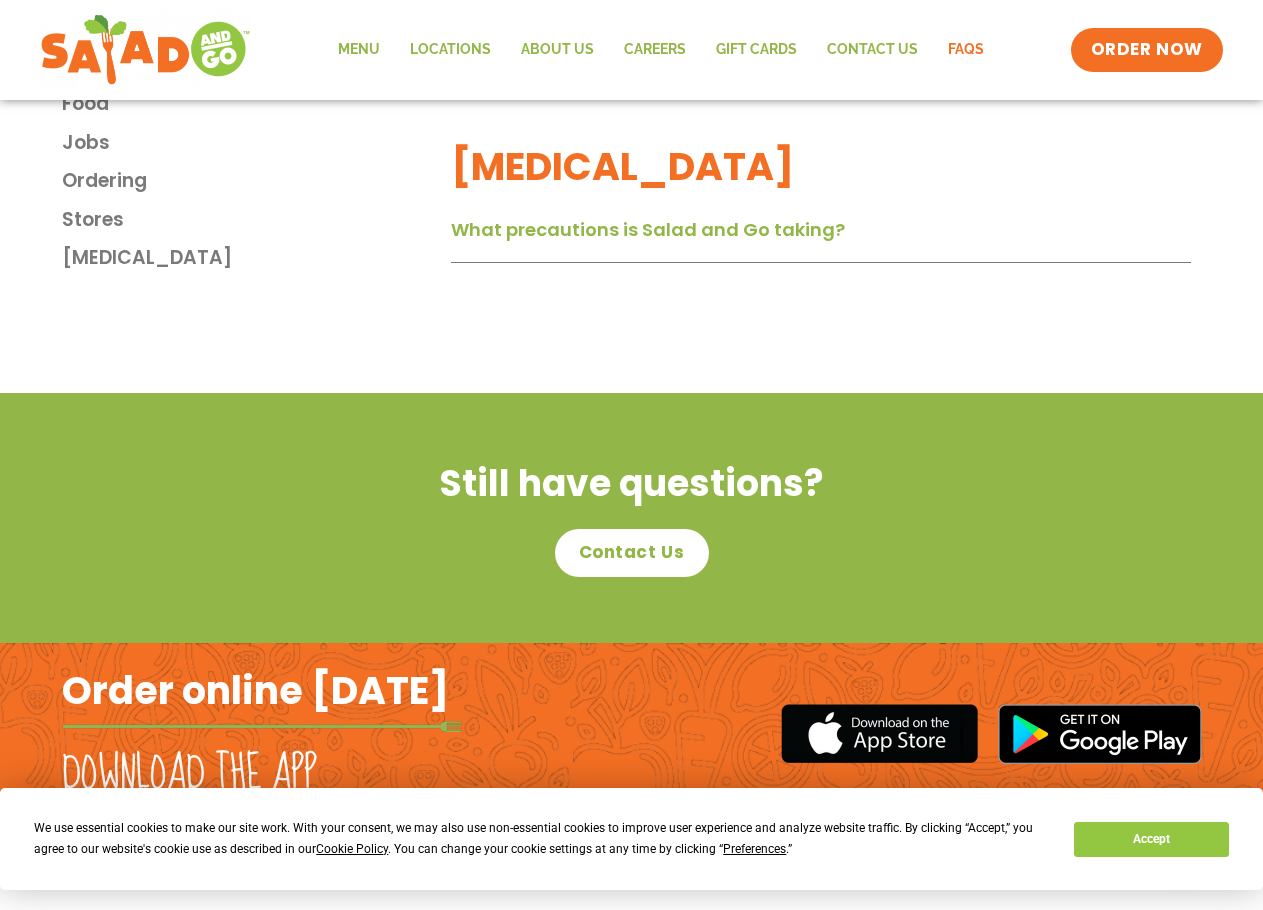scroll, scrollTop: 3830, scrollLeft: 0, axis: vertical 